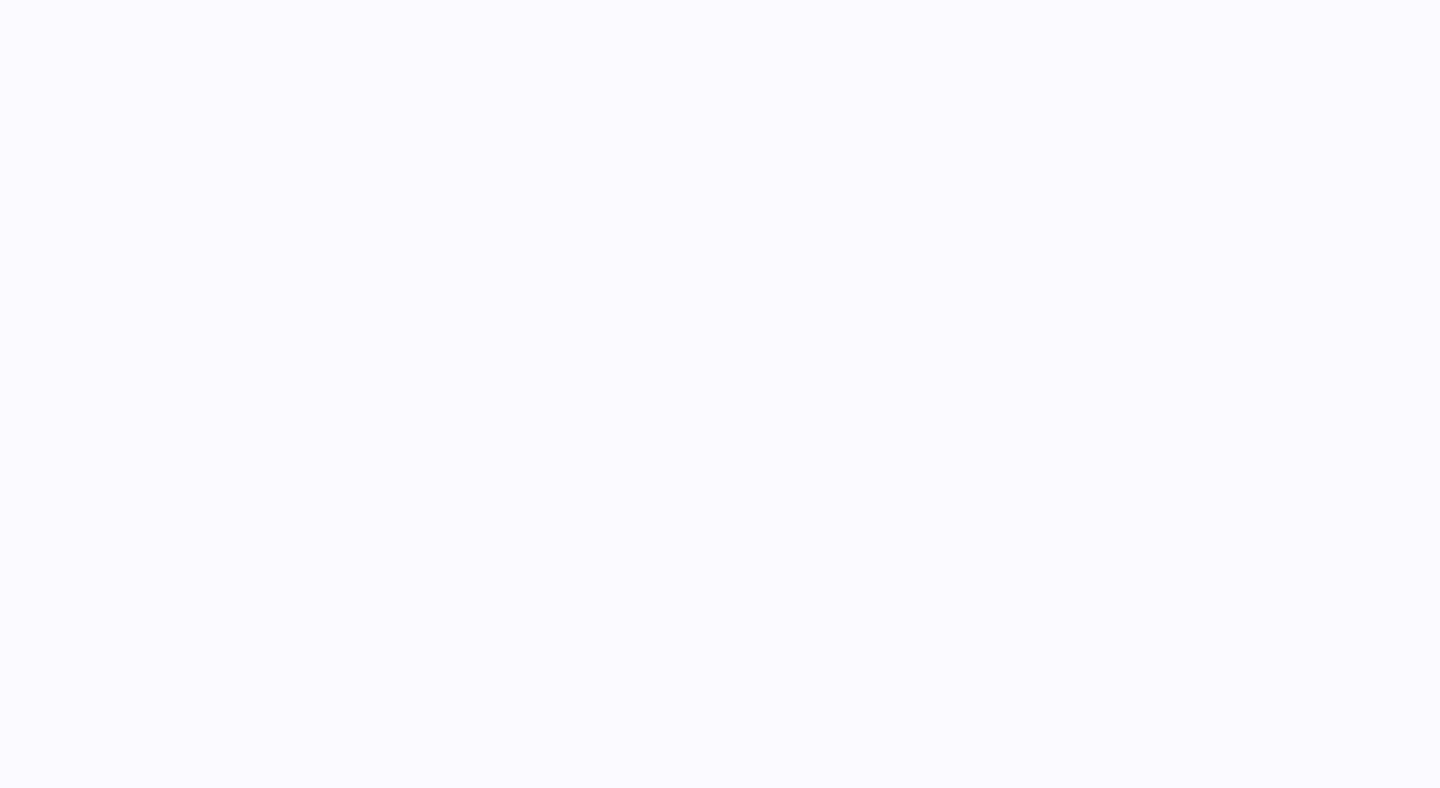 scroll, scrollTop: 0, scrollLeft: 0, axis: both 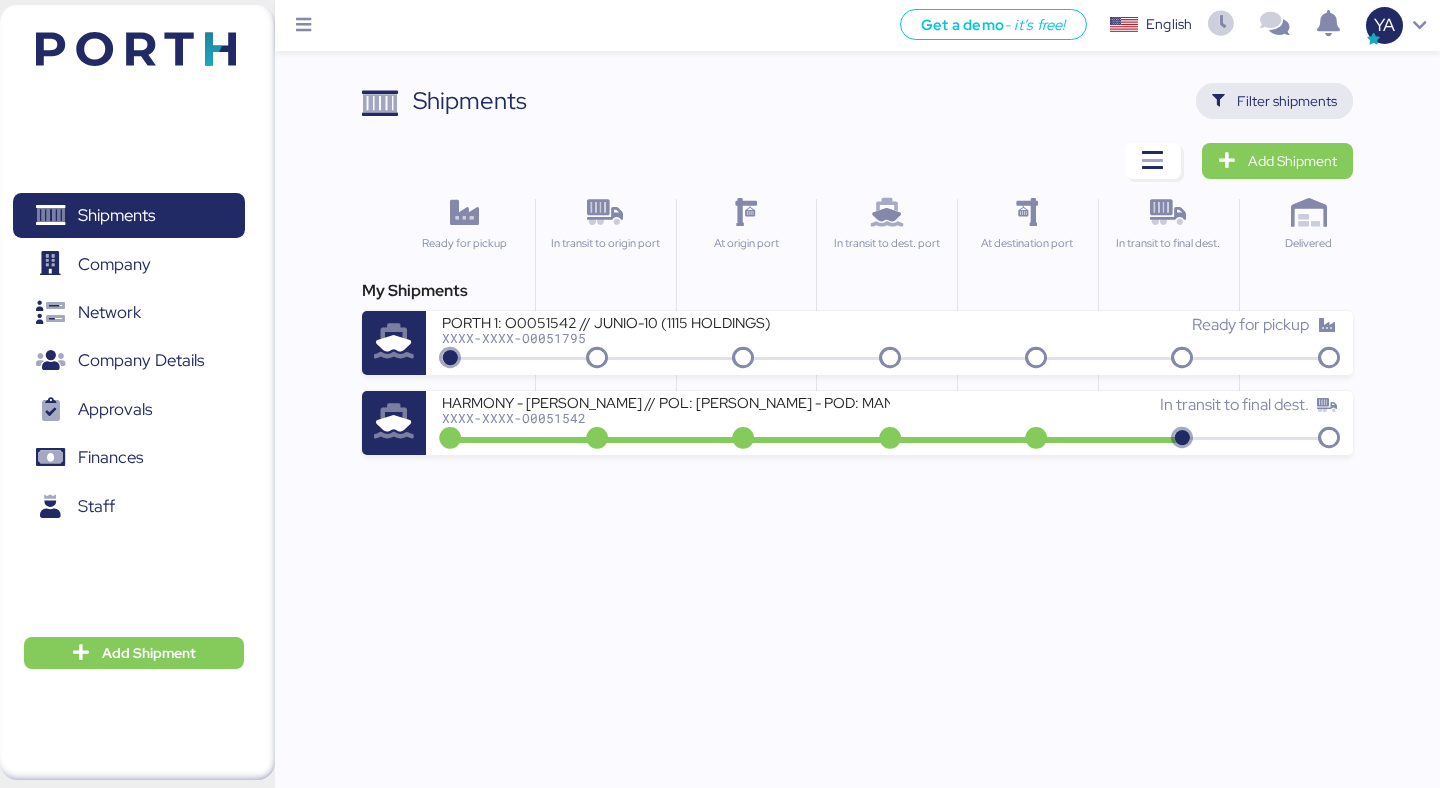 click on "Filter shipments" at bounding box center [1287, 101] 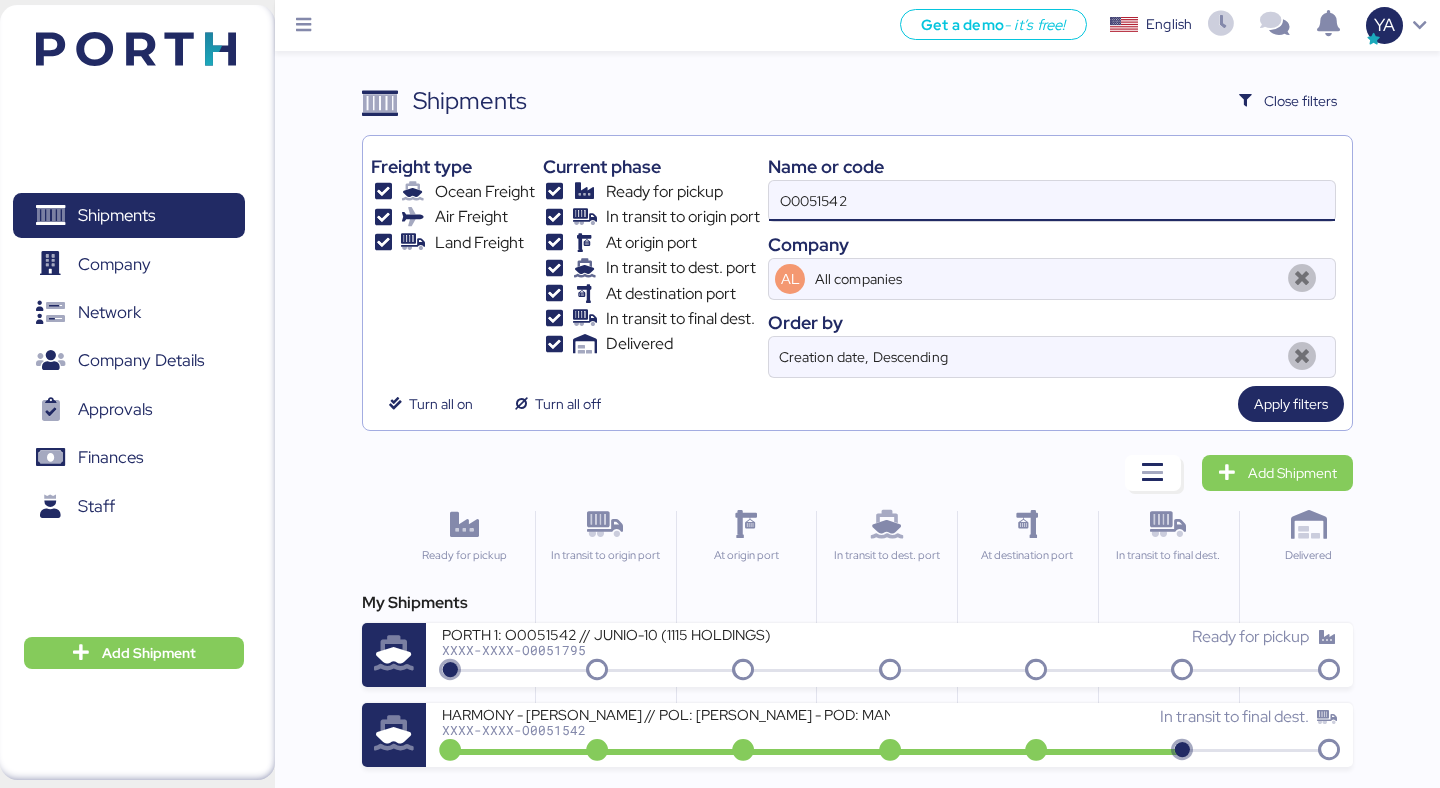 click on "O0051542" at bounding box center (1052, 201) 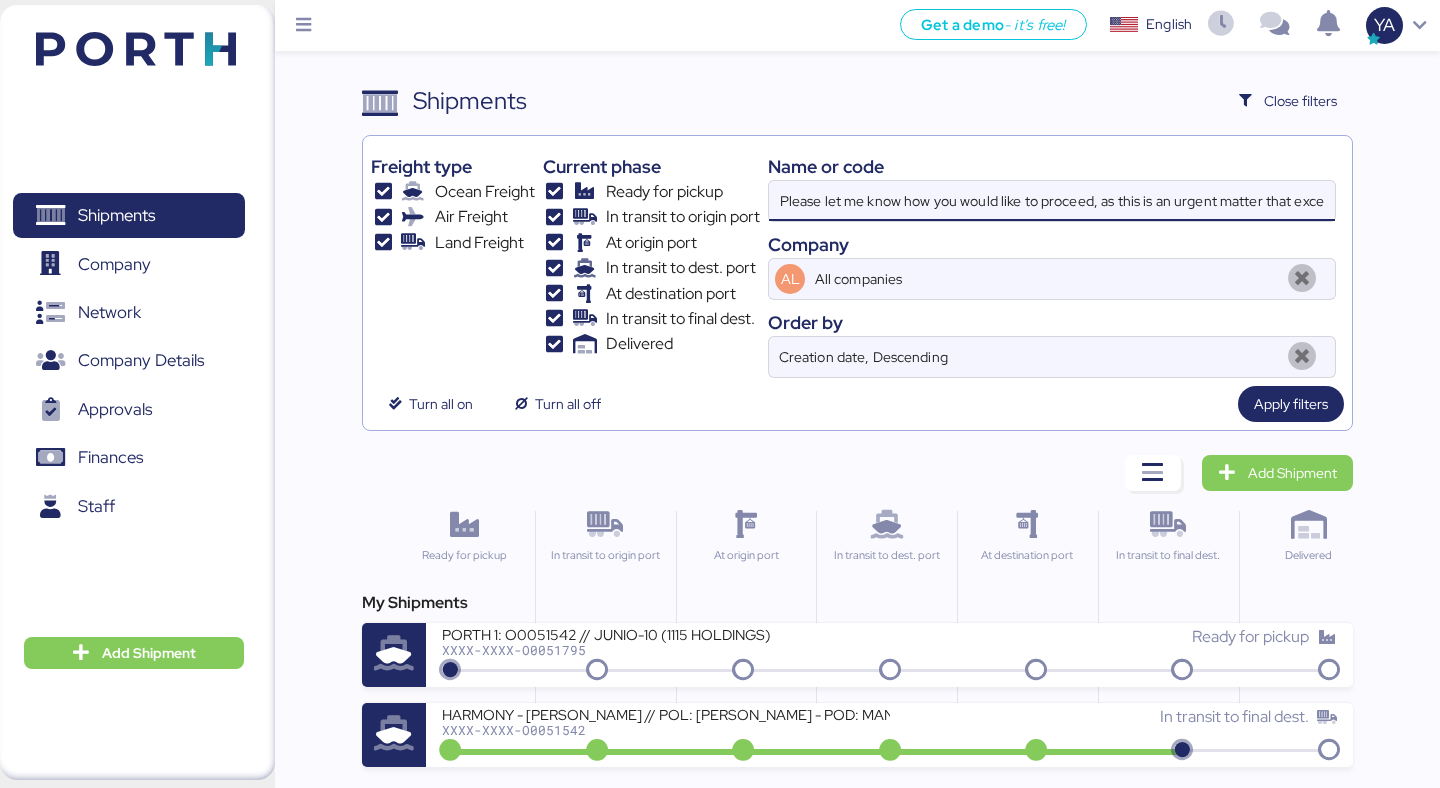 scroll, scrollTop: 0, scrollLeft: 1176, axis: horizontal 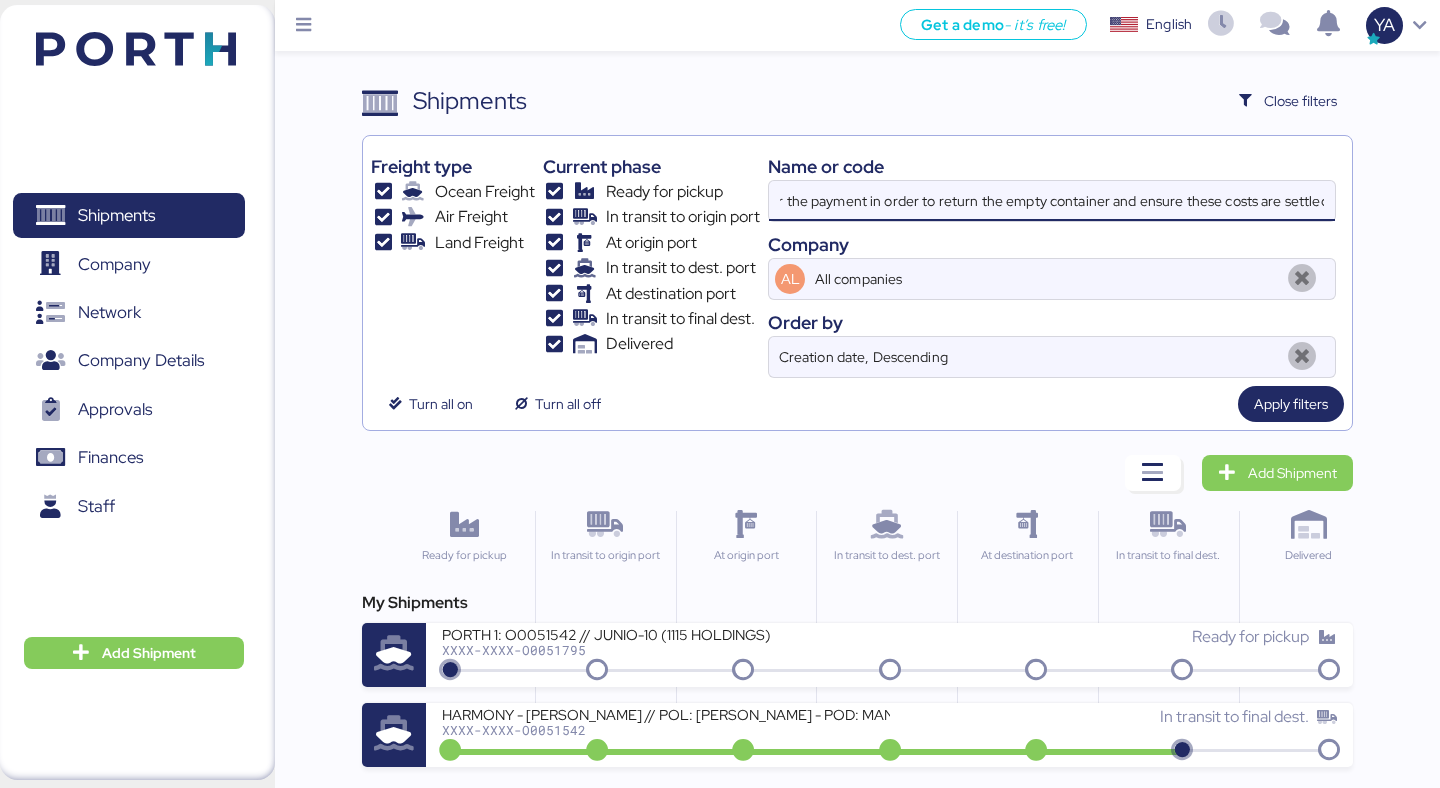 click on "Please let me know how you would like to proceed, as this is an urgent matter that exceeds our cash flow capacity to cover the staying charges. The trucking company is currently waiting for the payment in order to return the empty container and ensure these costs are settled." at bounding box center [1052, 201] 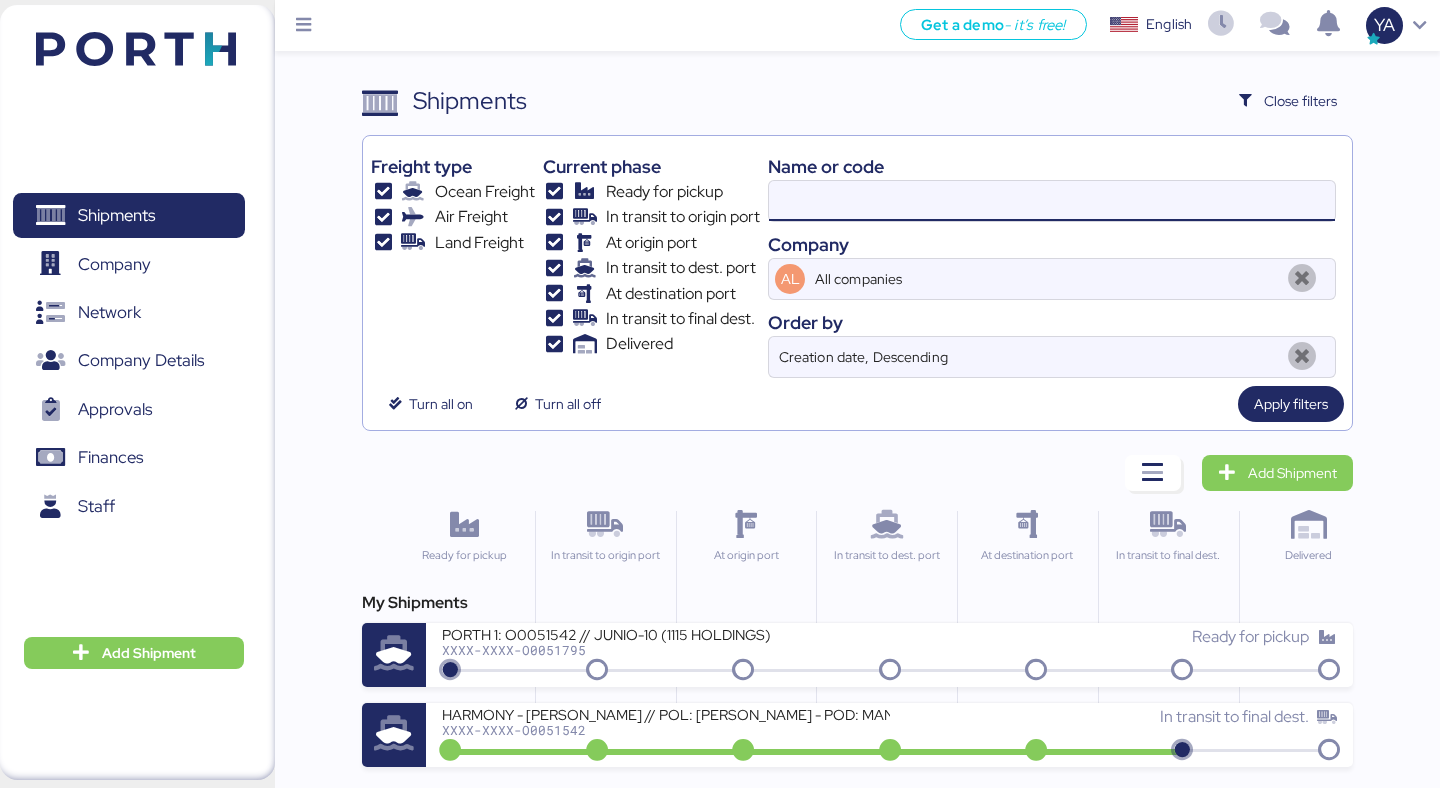 scroll, scrollTop: 0, scrollLeft: 0, axis: both 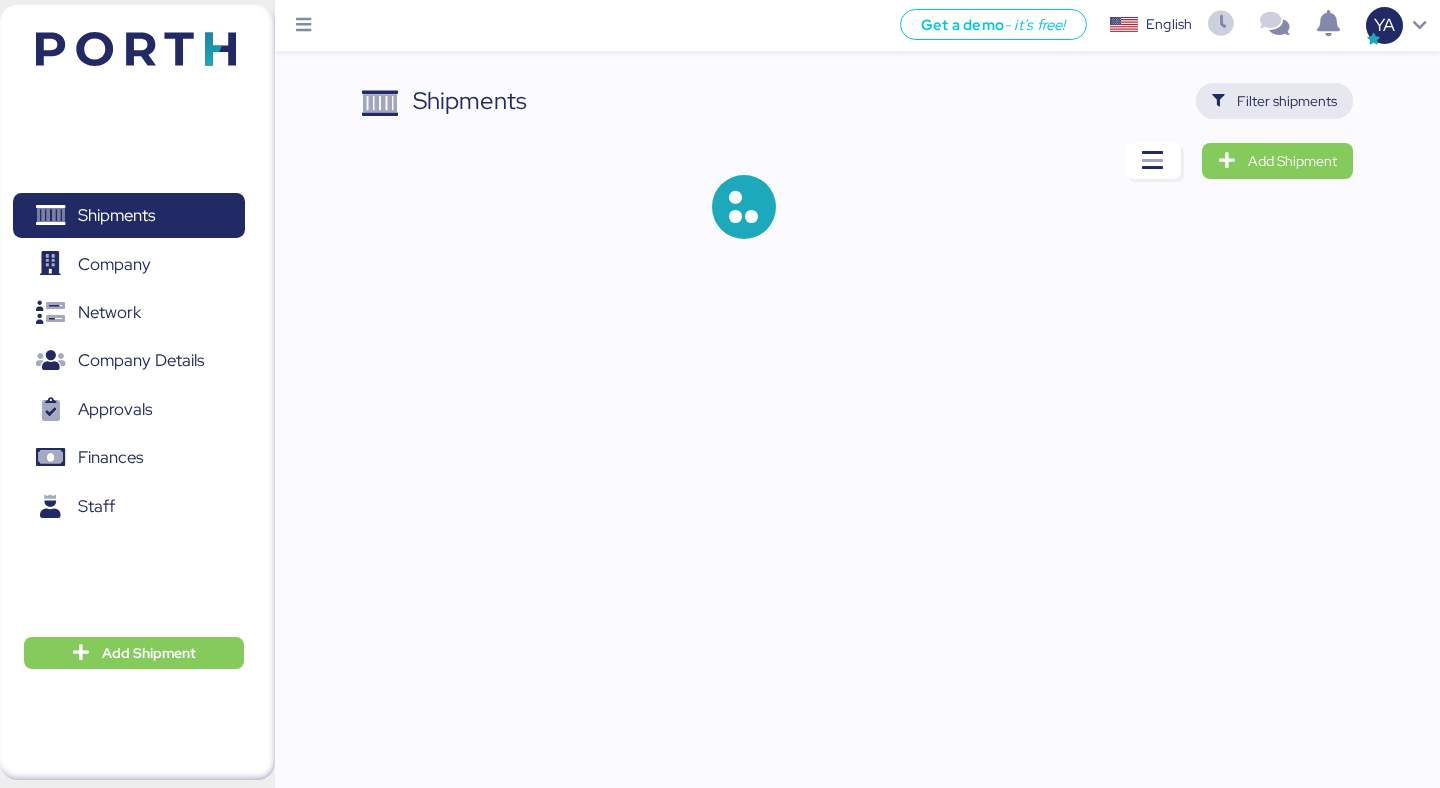 click on "Filter shipments" at bounding box center (1287, 101) 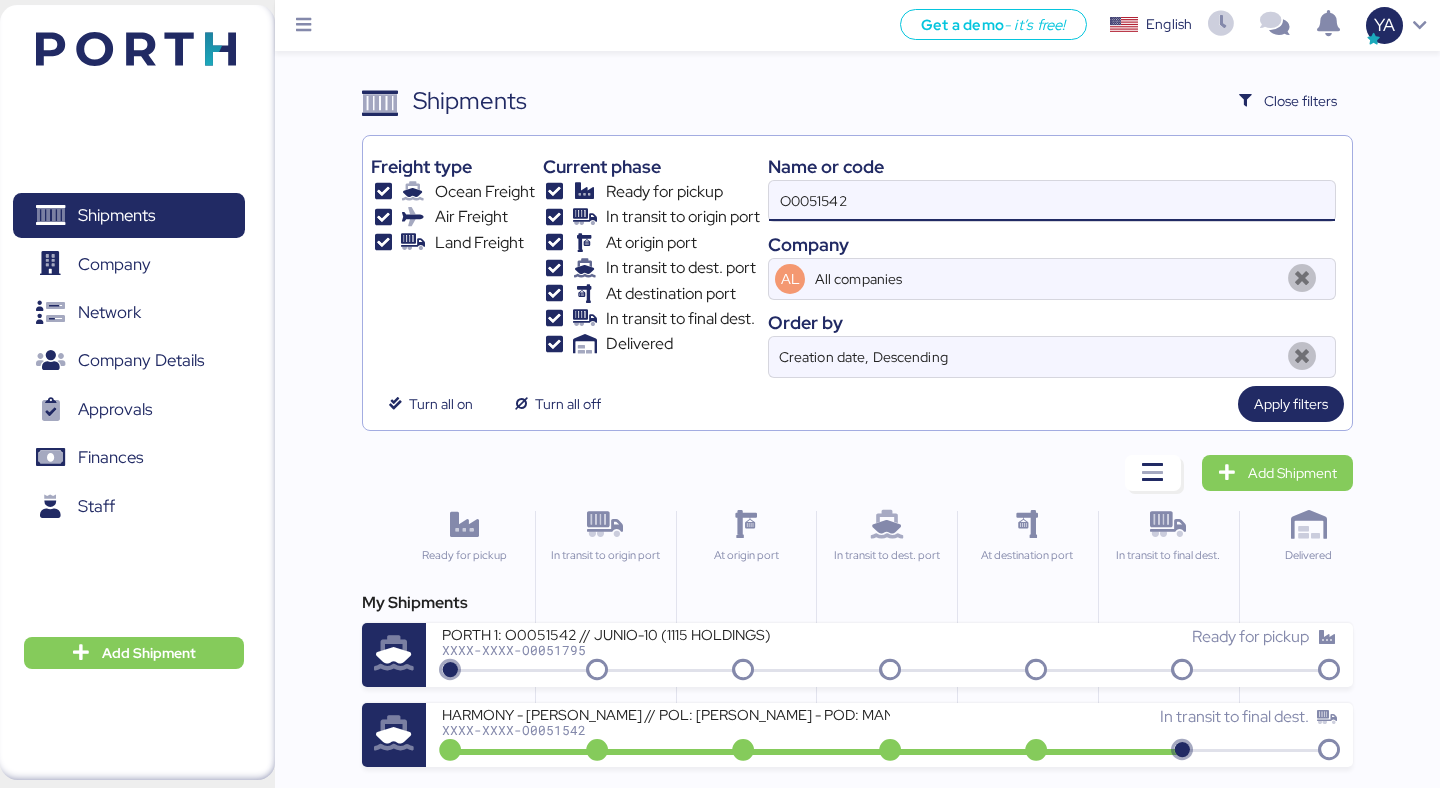 click on "O0051542" at bounding box center [1052, 201] 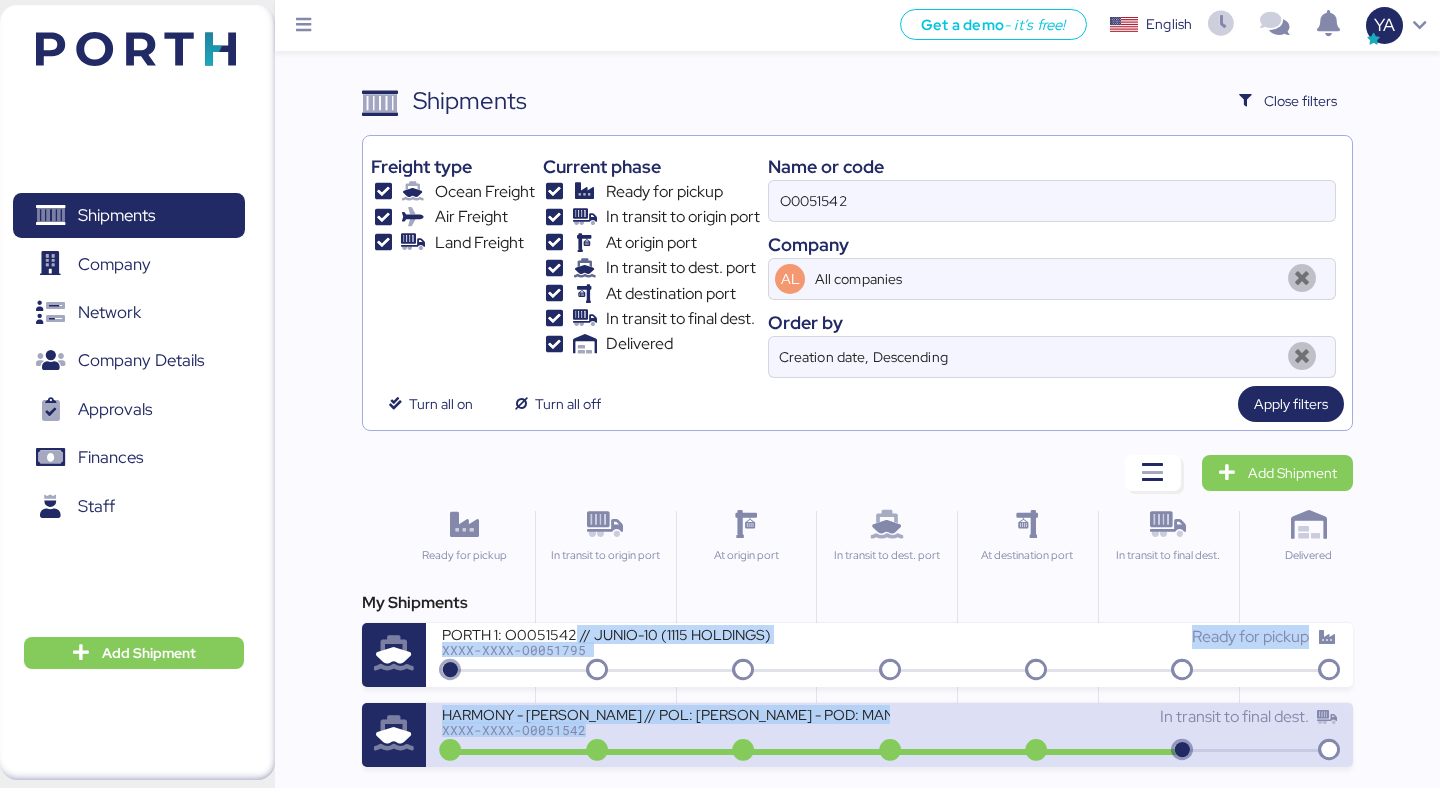 drag, startPoint x: 575, startPoint y: 635, endPoint x: 576, endPoint y: 738, distance: 103.00485 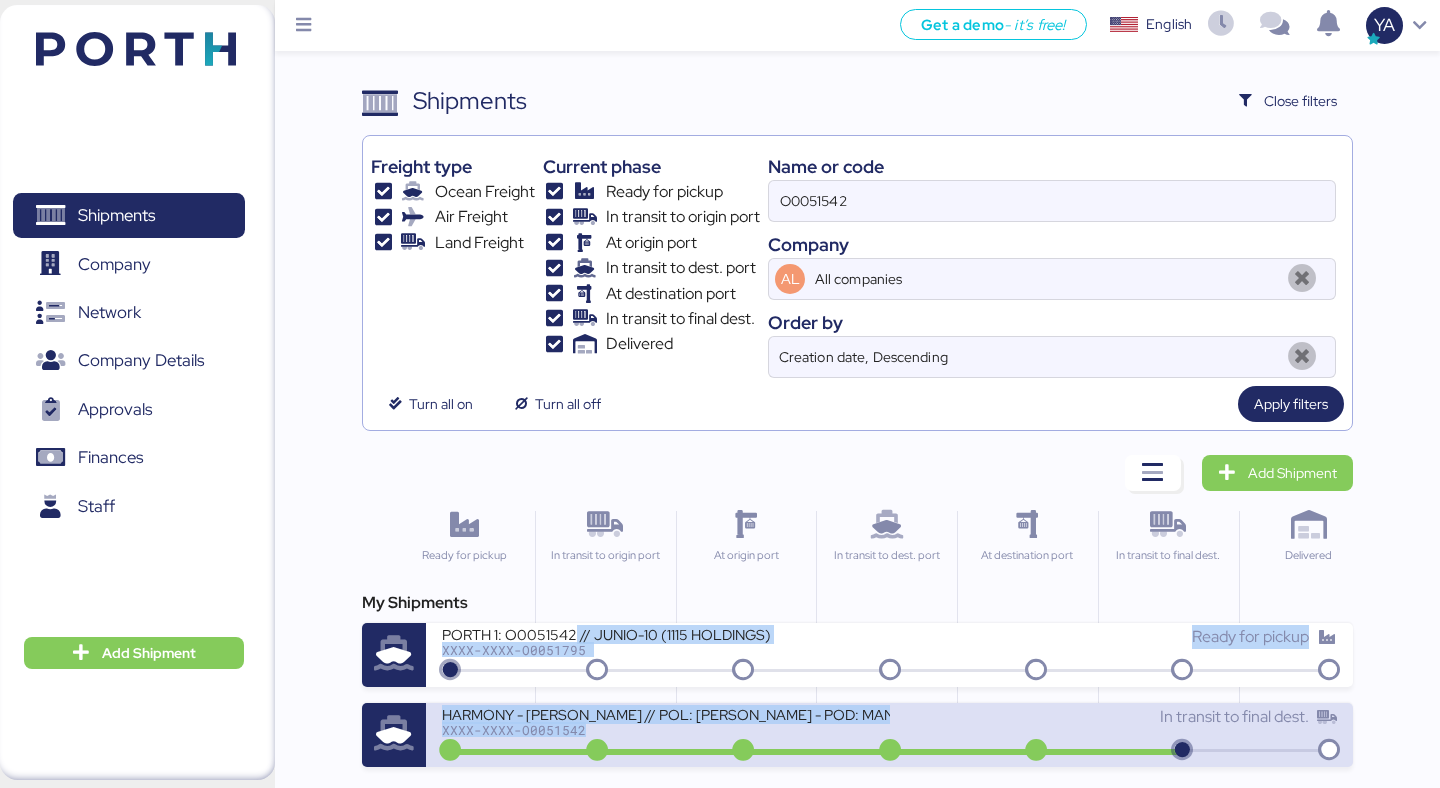click on "My Shipments PORTH 1: O0051542 // JUNIO-10 (1115 HOLDINGS) XXXX-XXXX-O0051795 Ready for pickup HARMONY - BENTELER // POL: YANTIAN - POD: MANZANILLO // HBL: HSS1372 // MBL: MAEU254164373 // BKG: 254164373 XXXX-XXXX-O0051542 In transit to final dest." at bounding box center [857, 679] 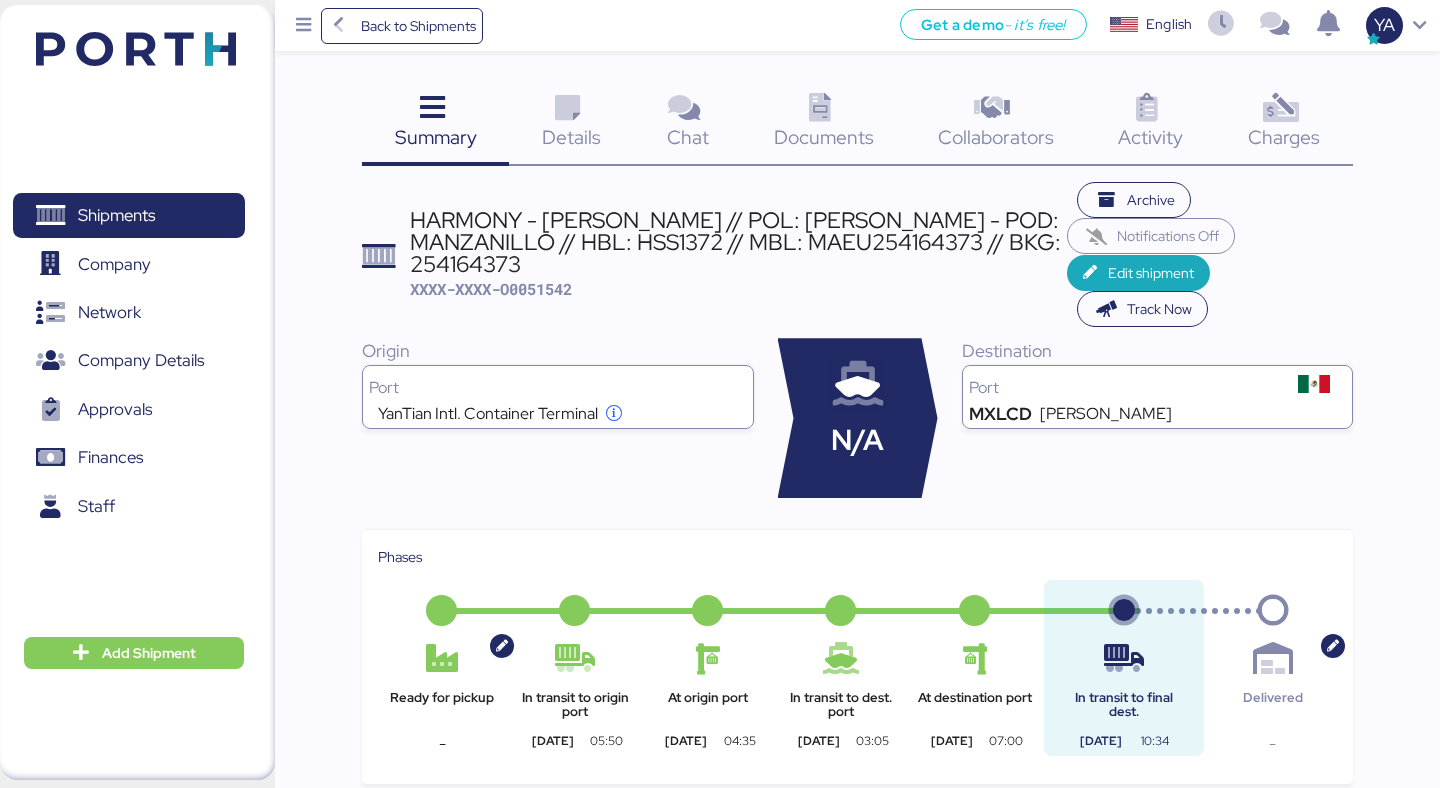 click on "Charges" at bounding box center [1284, 137] 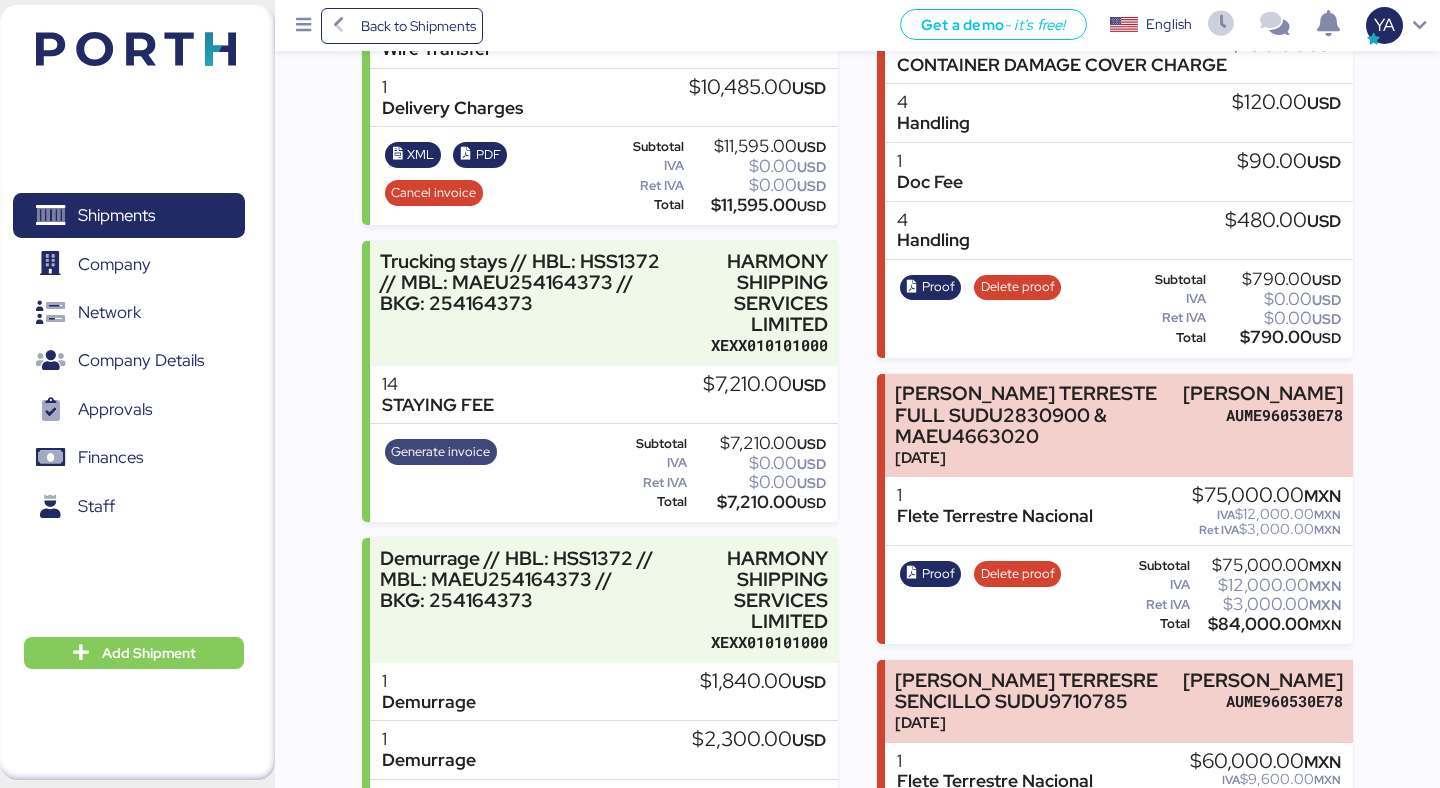 scroll, scrollTop: 732, scrollLeft: 0, axis: vertical 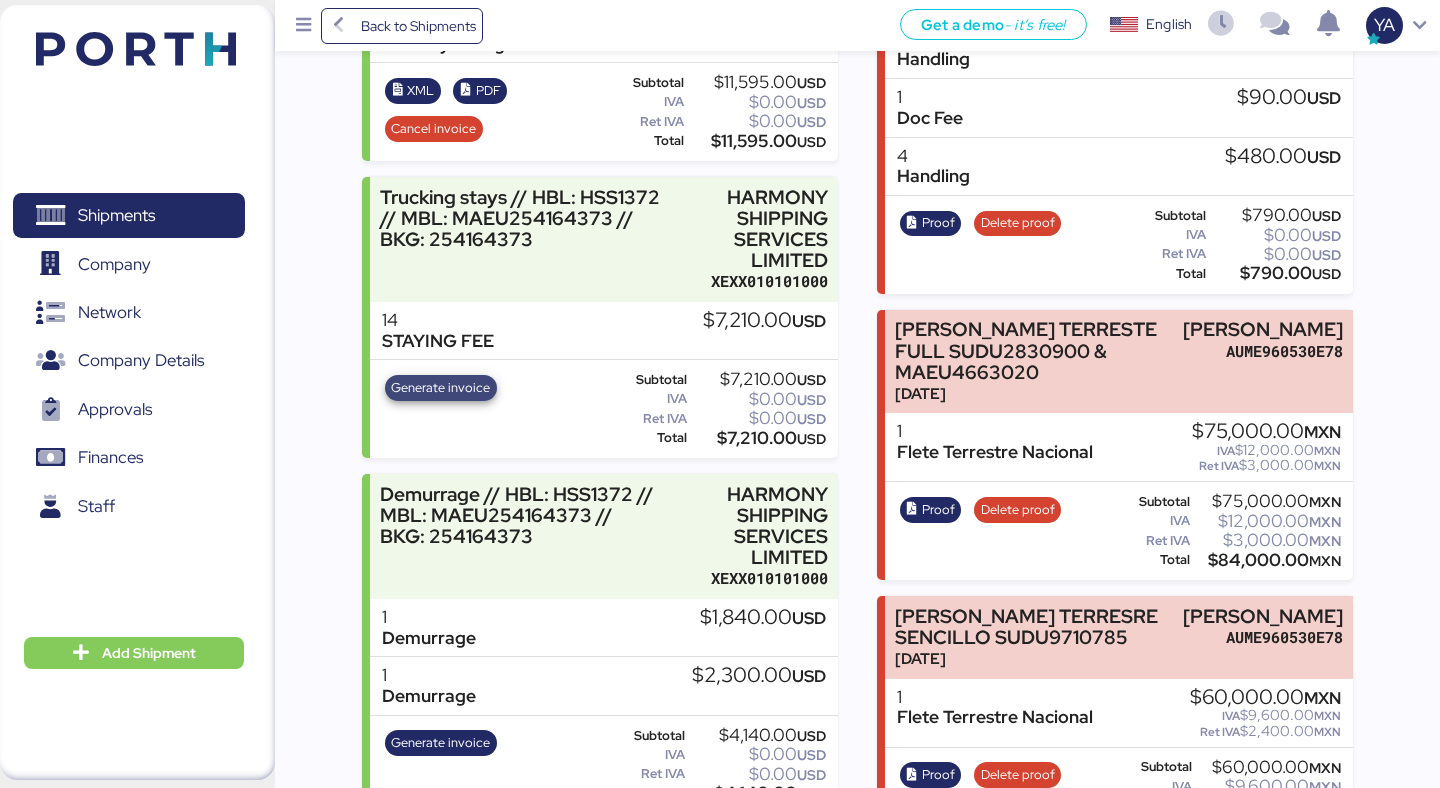 click on "Generate invoice" at bounding box center [440, 388] 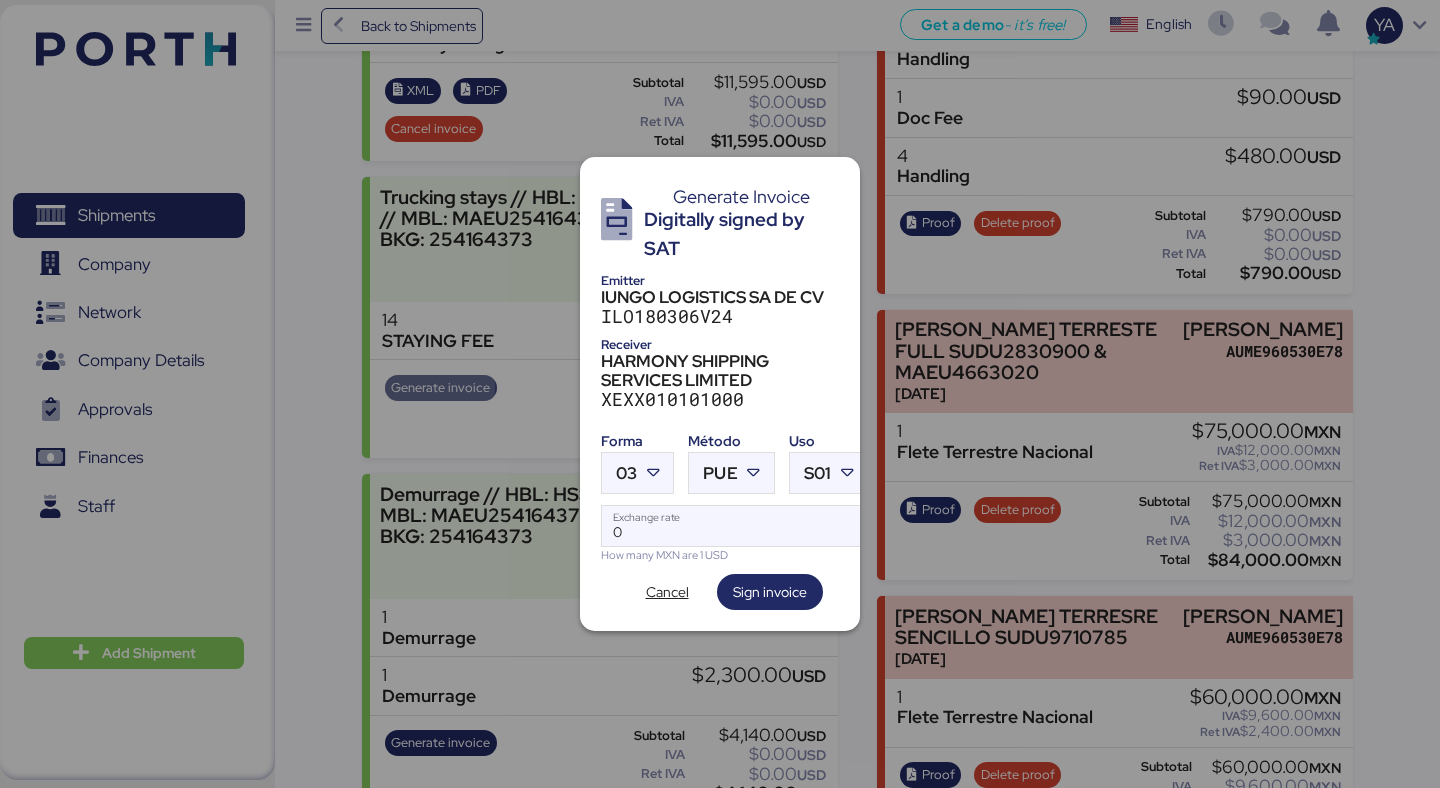 scroll, scrollTop: 0, scrollLeft: 0, axis: both 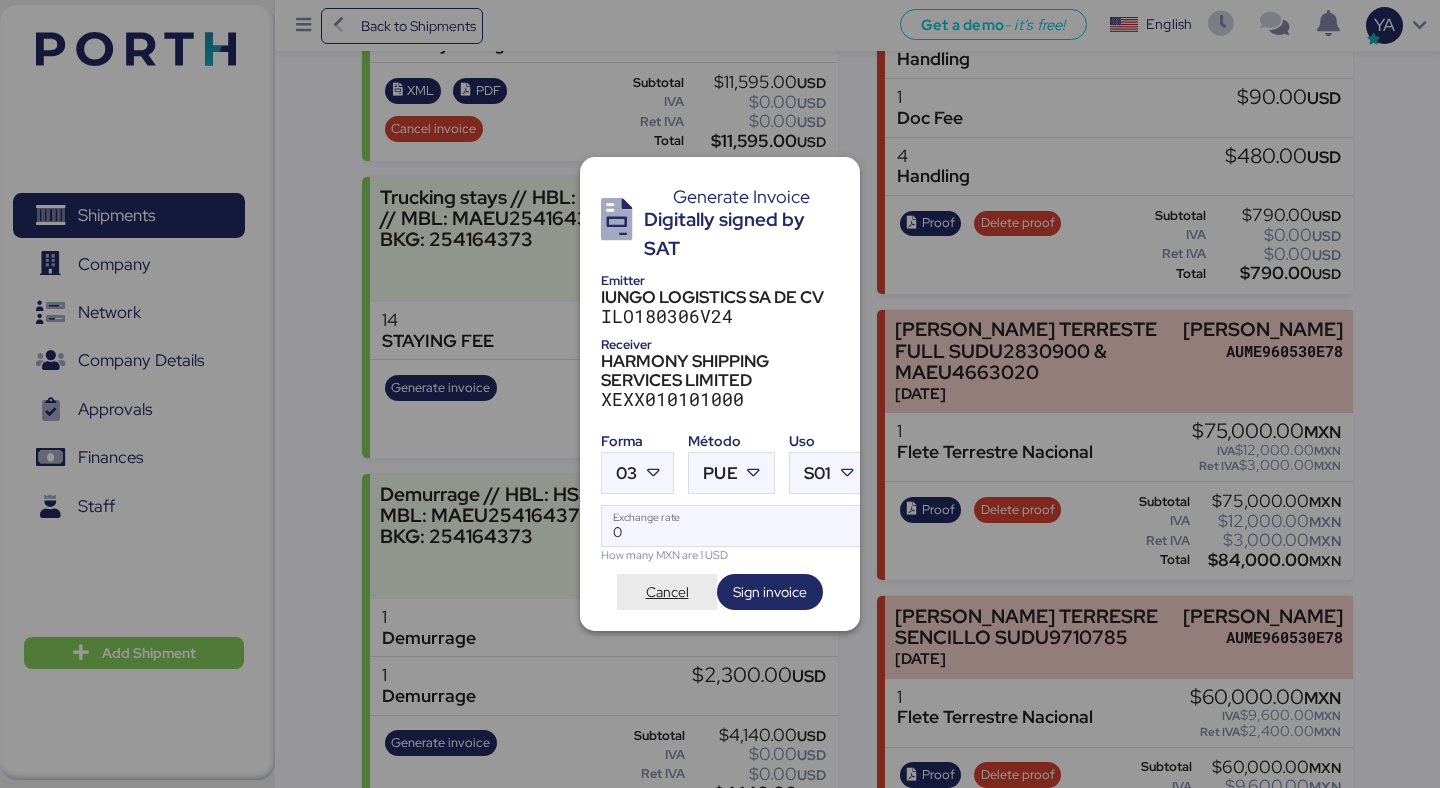 click on "Cancel" at bounding box center (667, 592) 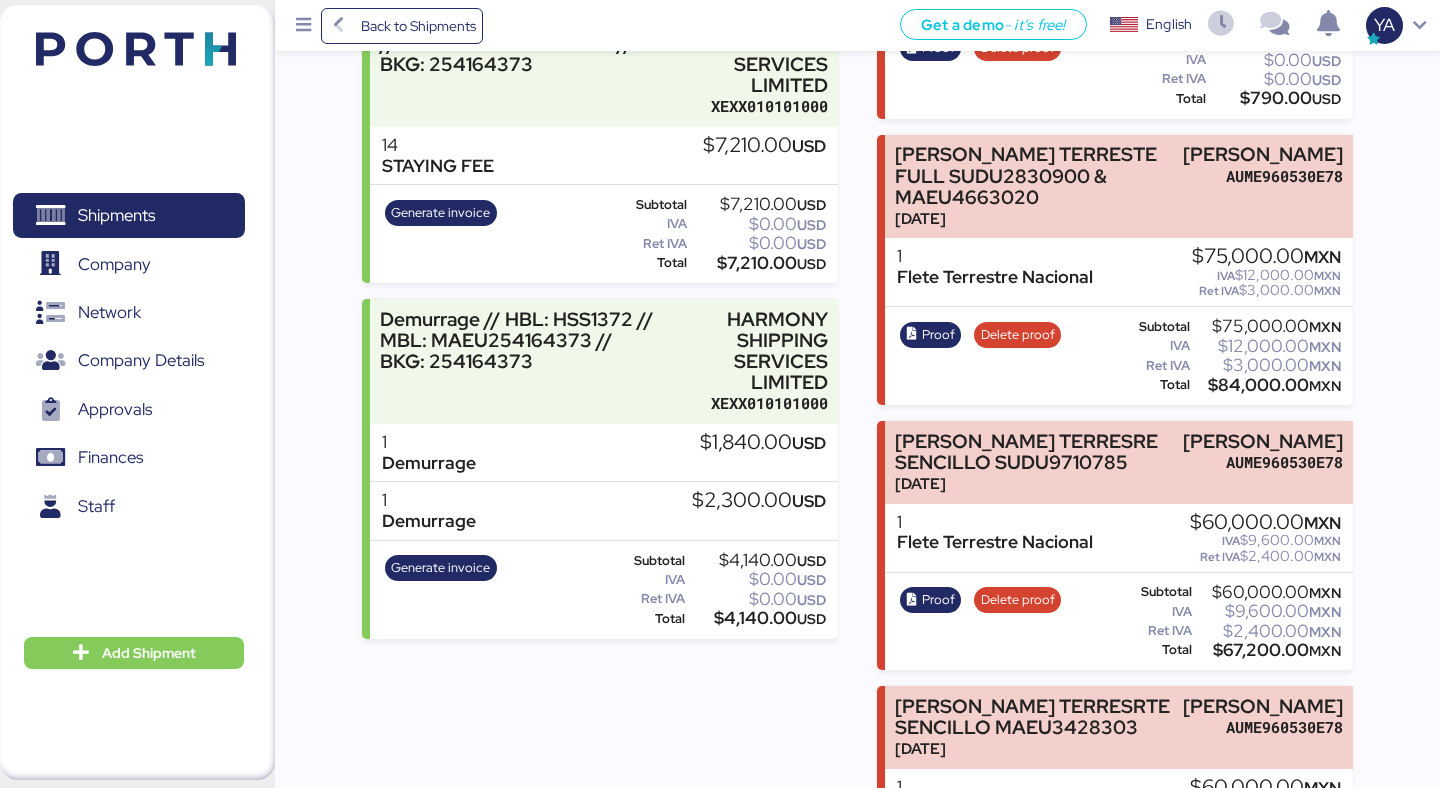 scroll, scrollTop: 1060, scrollLeft: 0, axis: vertical 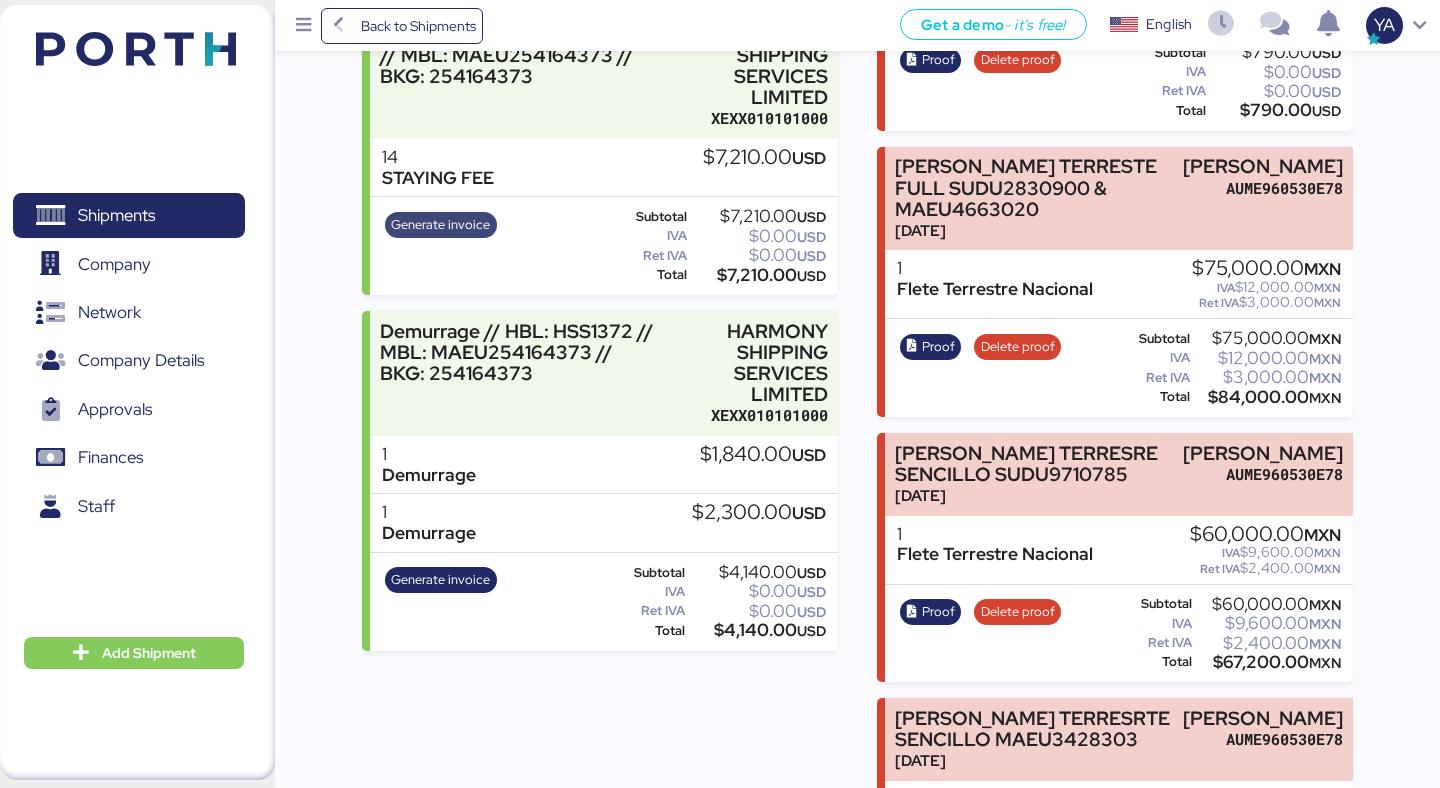click on "Generate invoice" at bounding box center (440, 225) 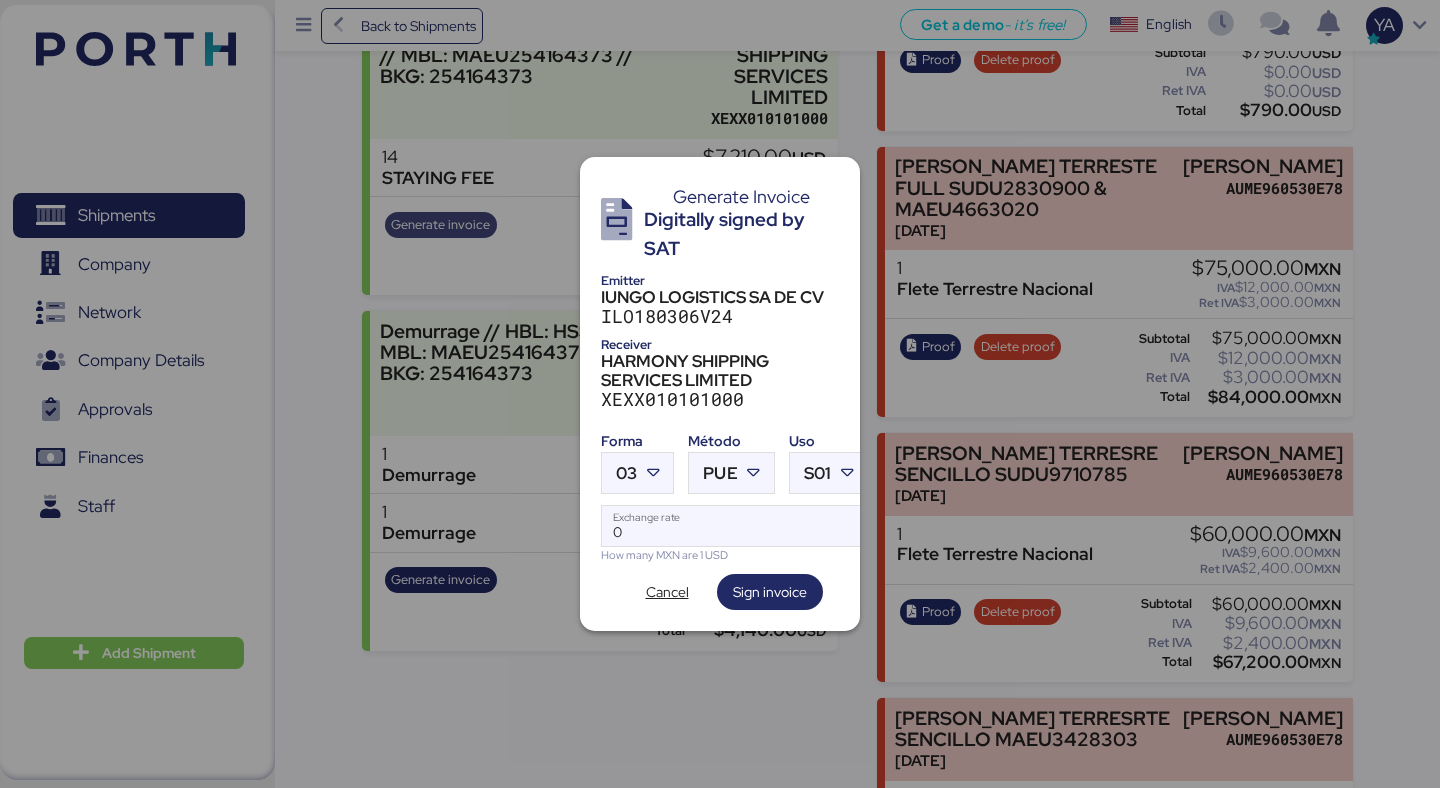 scroll, scrollTop: 0, scrollLeft: 0, axis: both 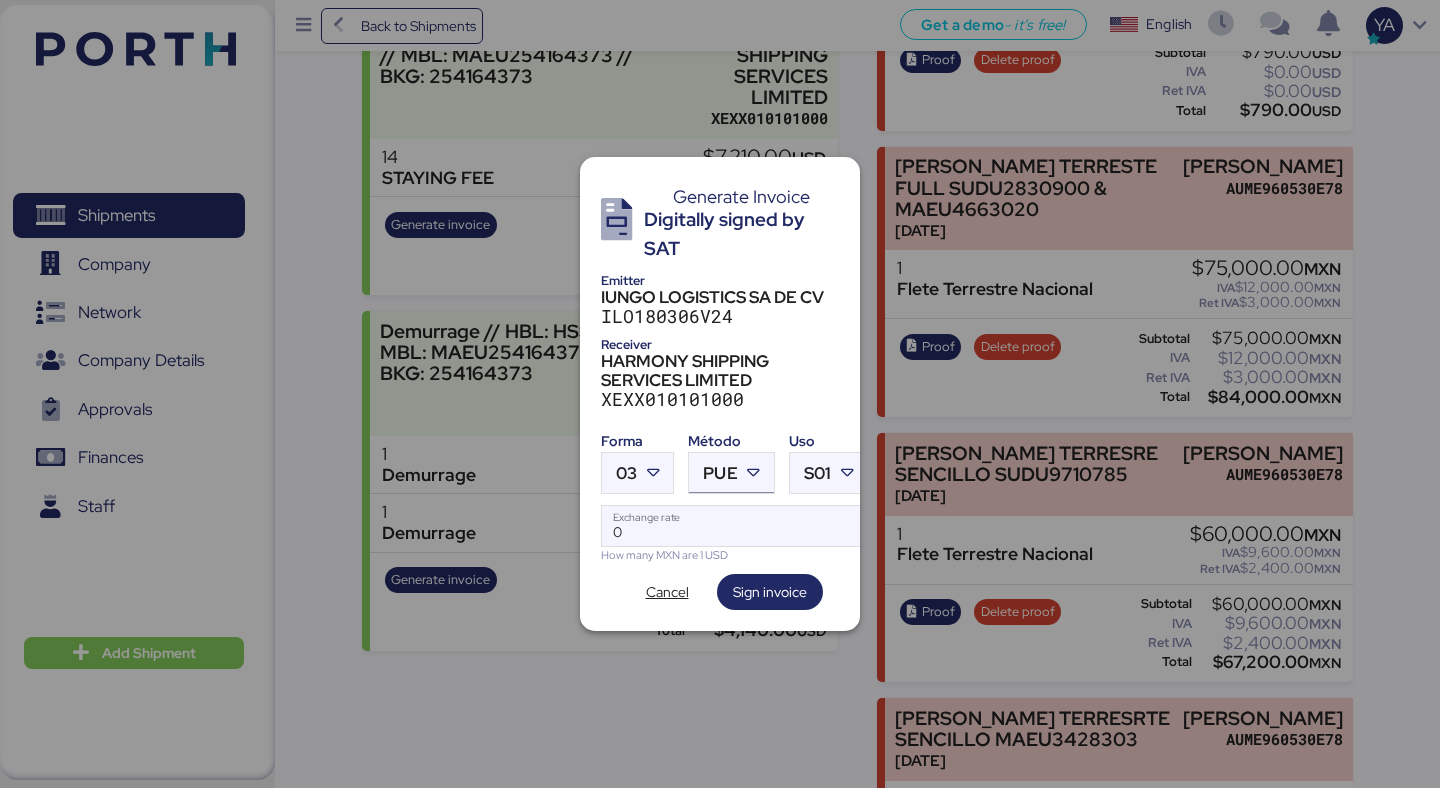 click on "PUE" at bounding box center (720, 473) 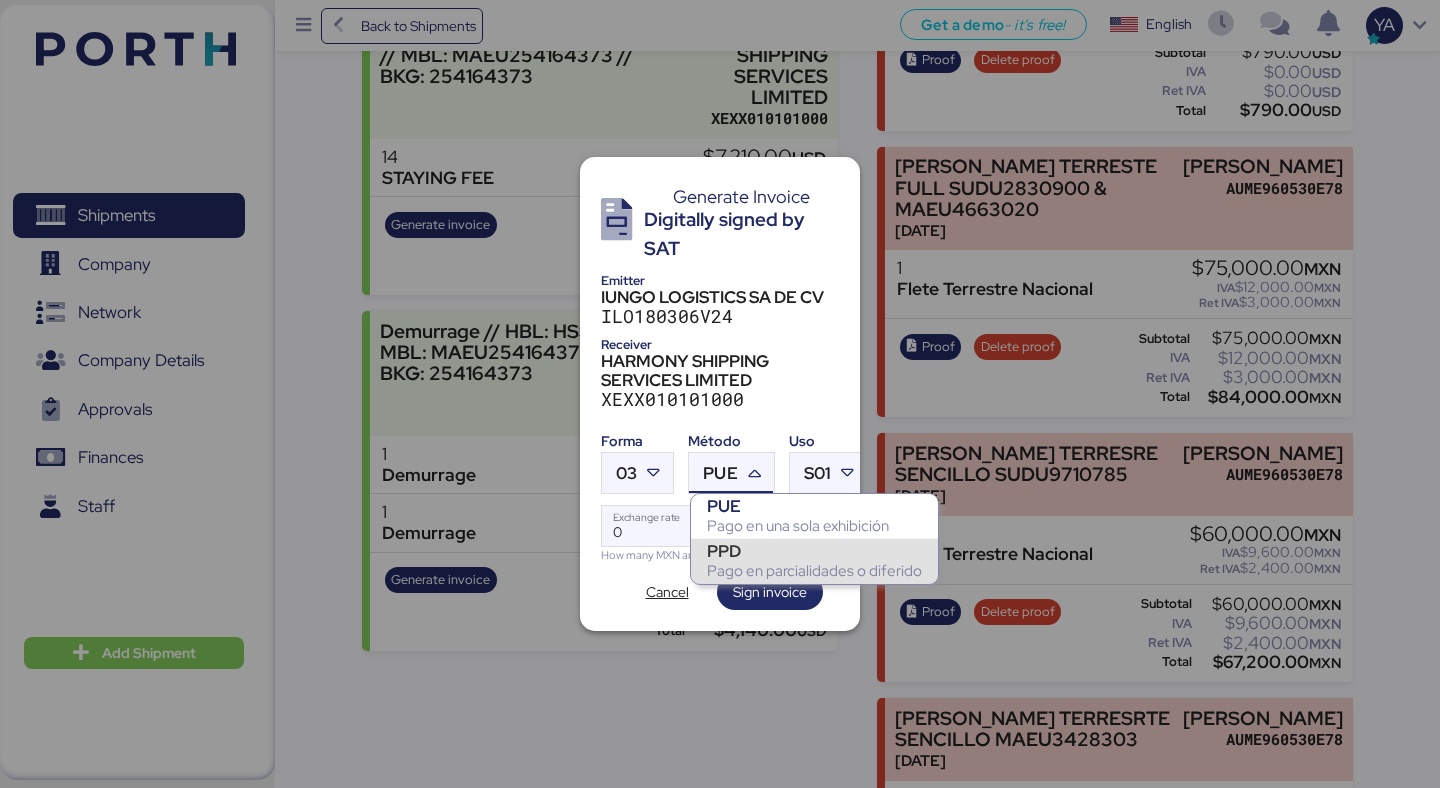 click on "PPD" at bounding box center (814, 551) 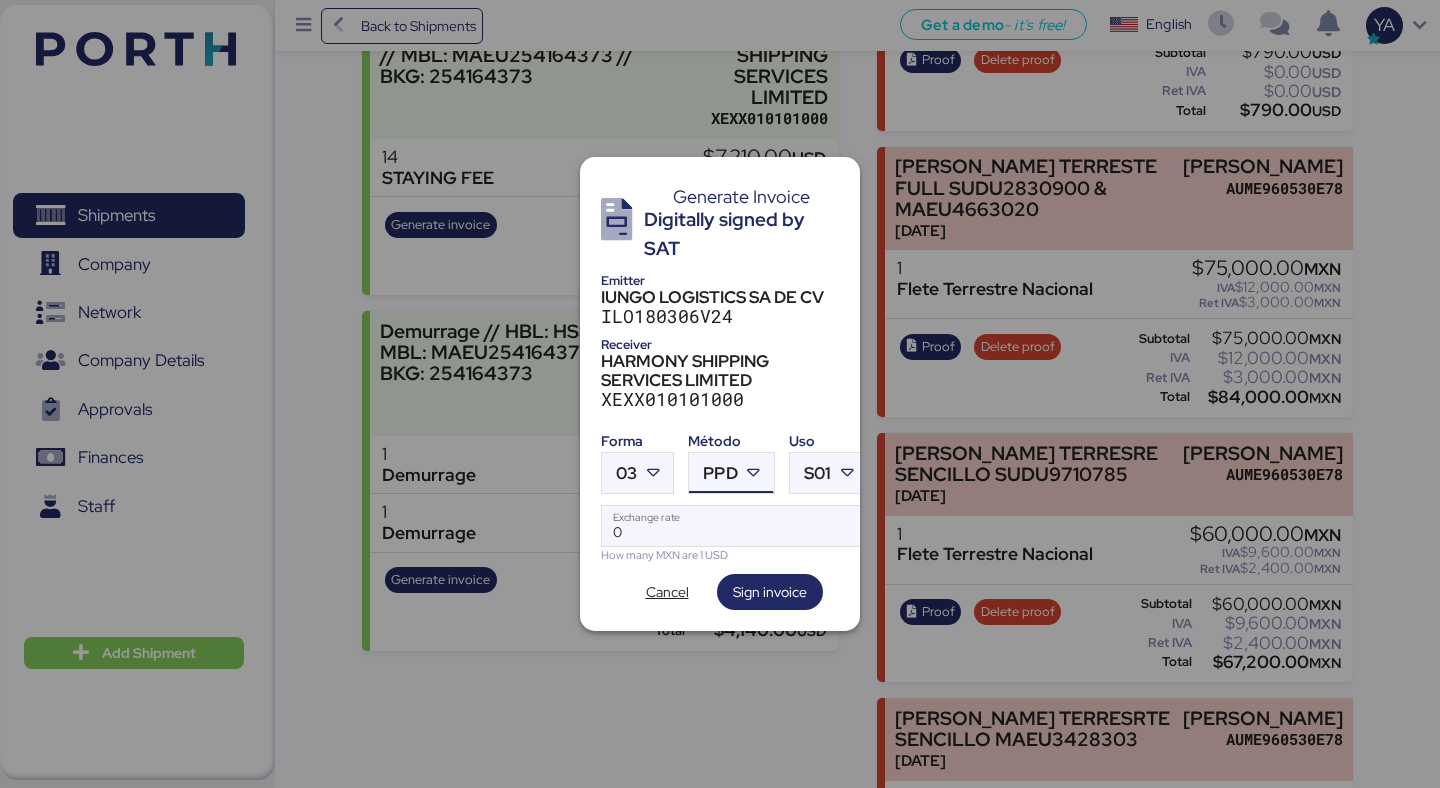click on "PPD" at bounding box center [720, 473] 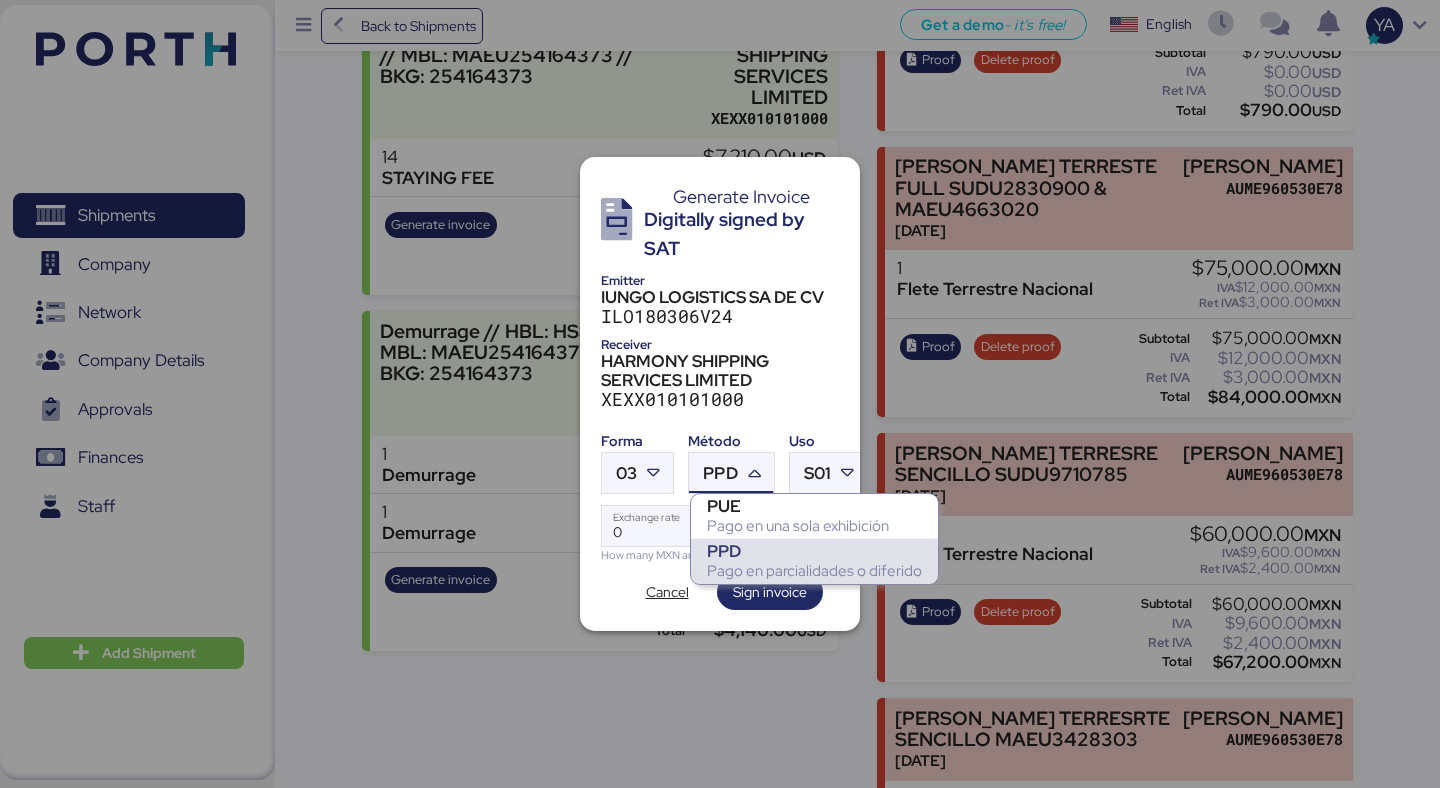 click on "PPD" at bounding box center [720, 473] 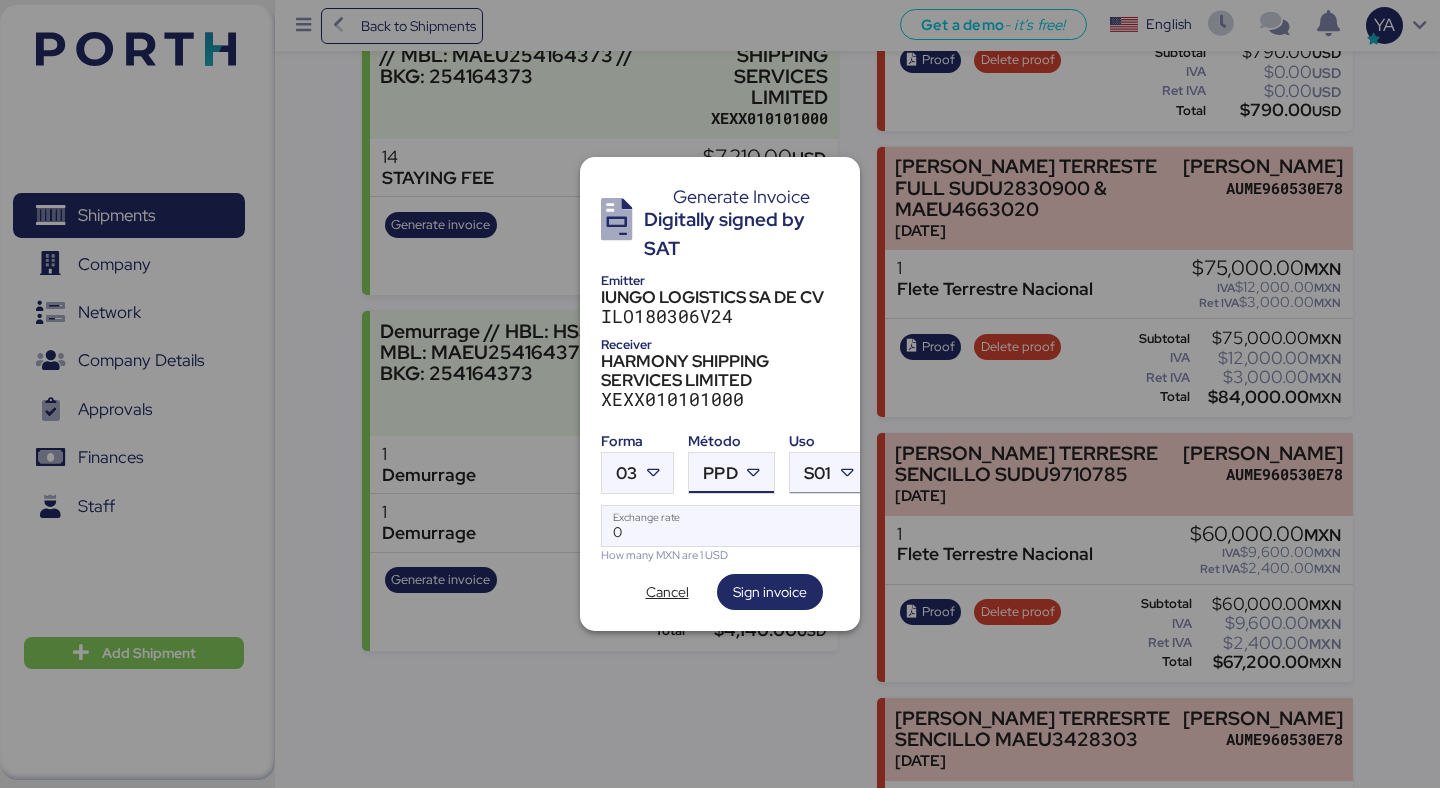 click on "S01" at bounding box center [817, 473] 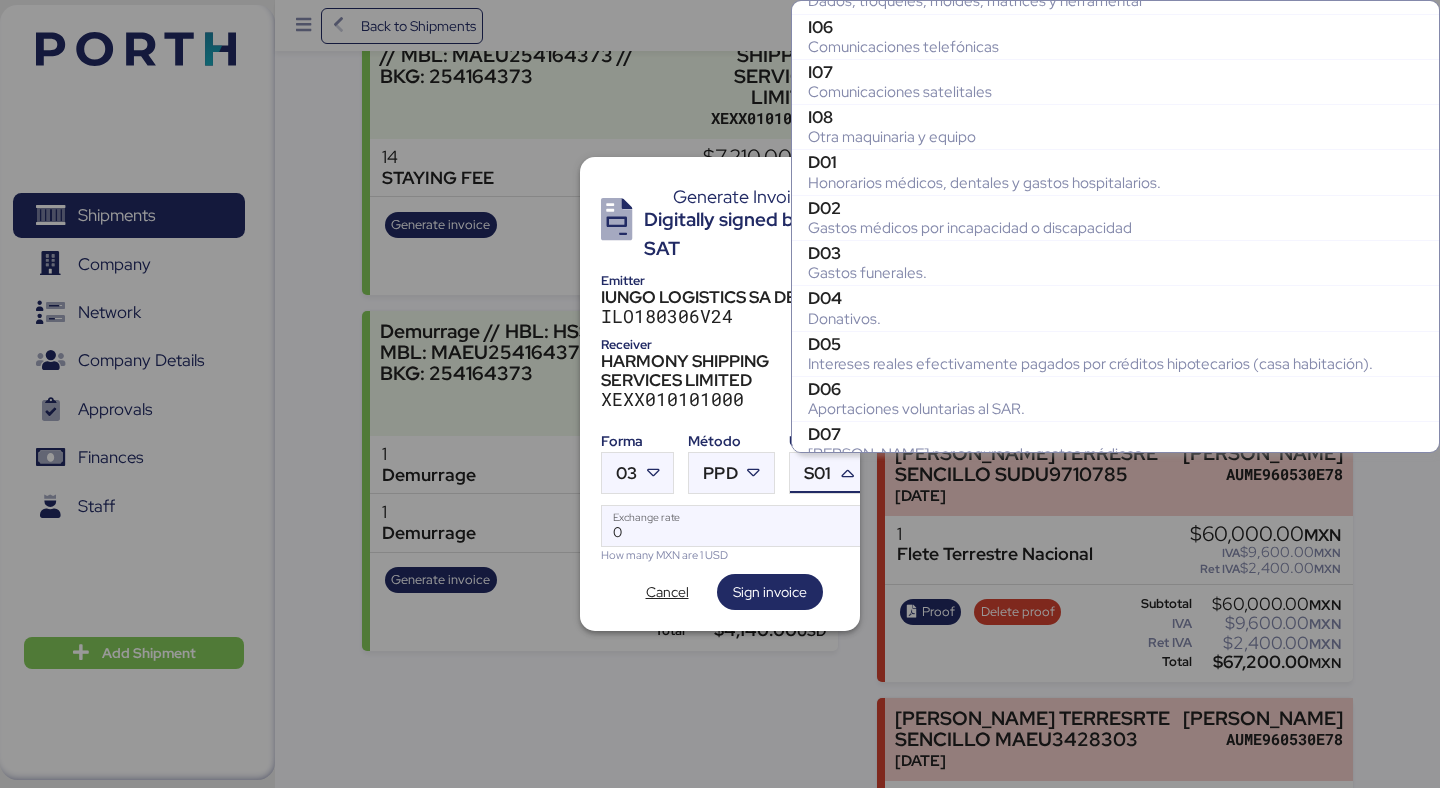 scroll, scrollTop: 681, scrollLeft: 0, axis: vertical 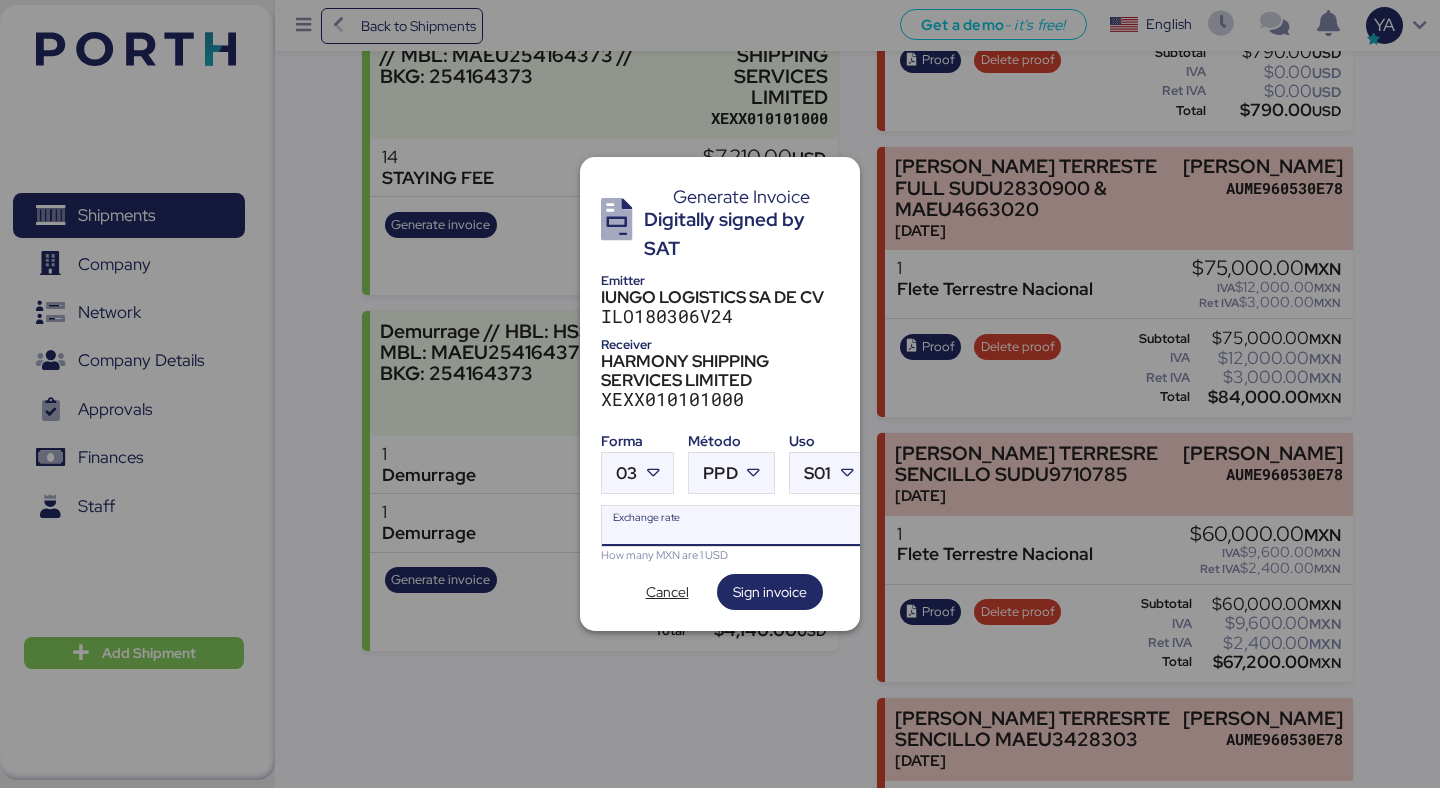 click on "Exchange rate" at bounding box center (734, 526) 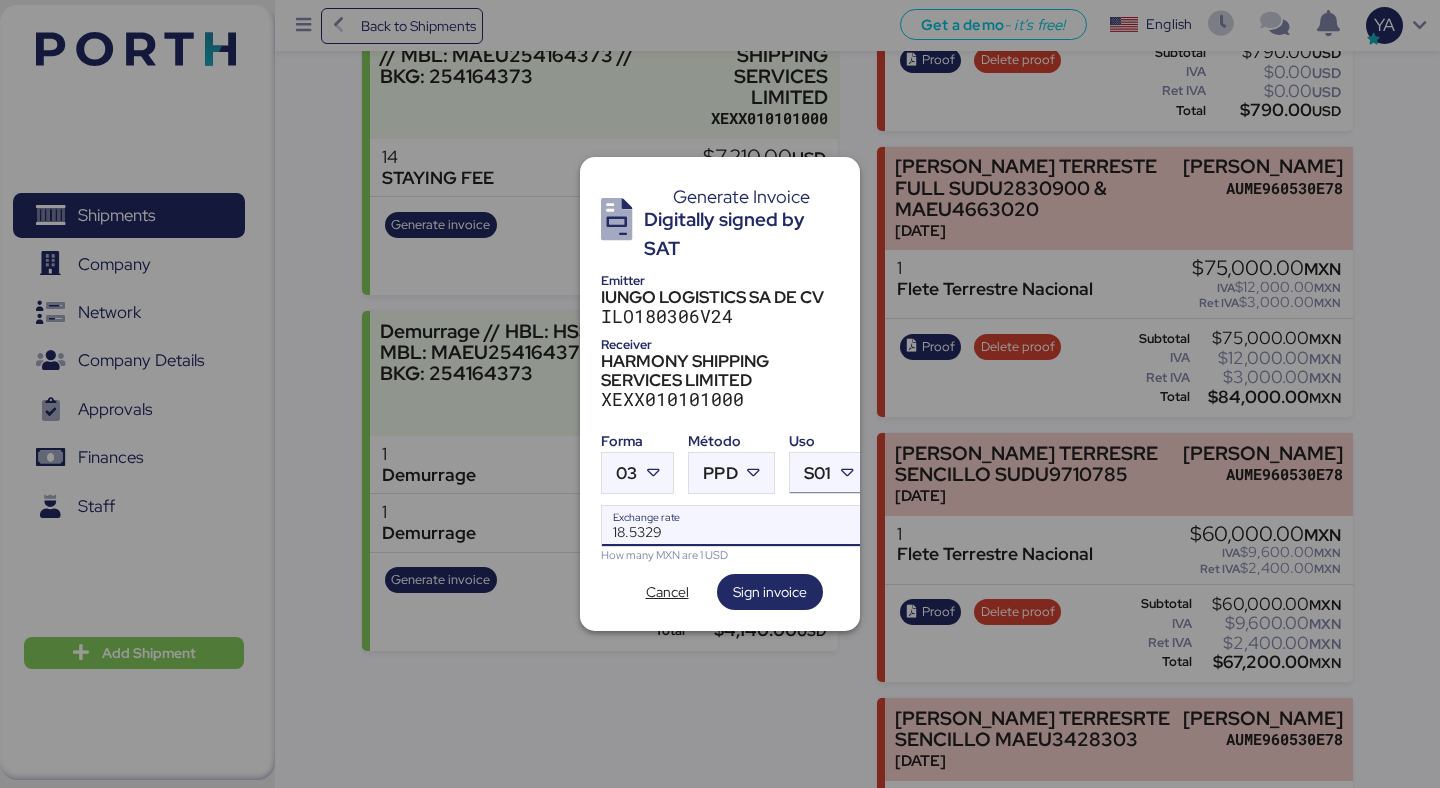 type on "18.5329" 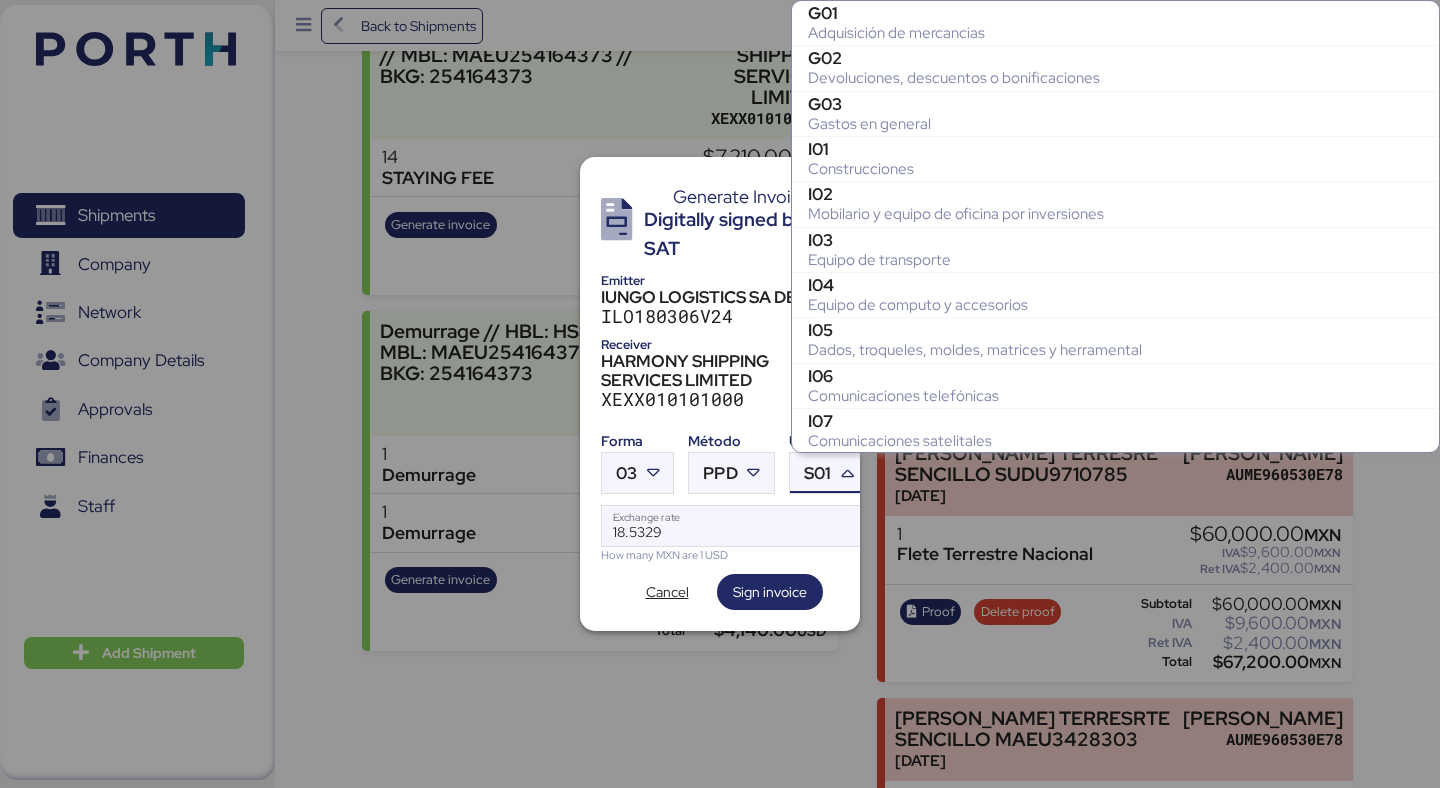 scroll, scrollTop: 681, scrollLeft: 0, axis: vertical 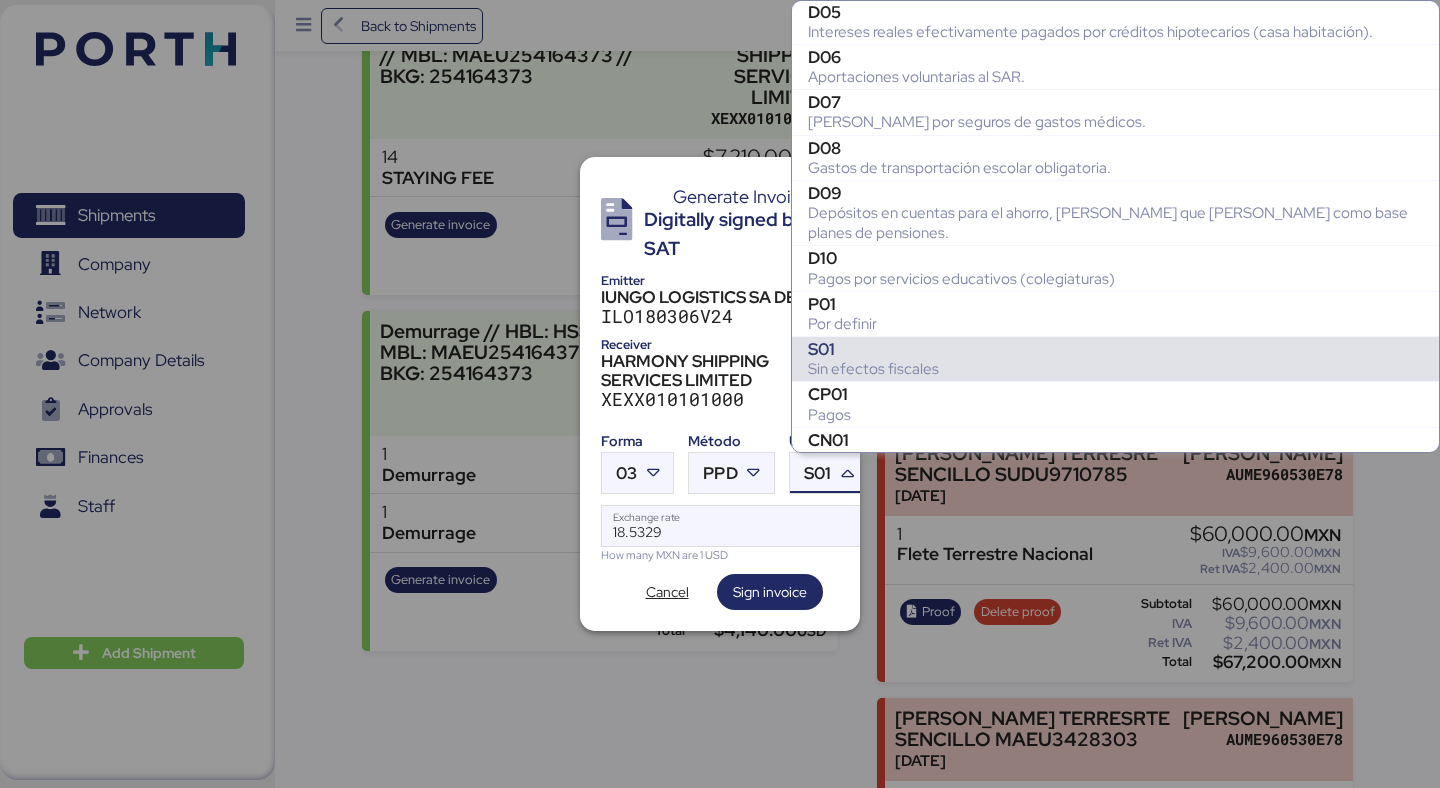 click on "S01" at bounding box center (1115, 349) 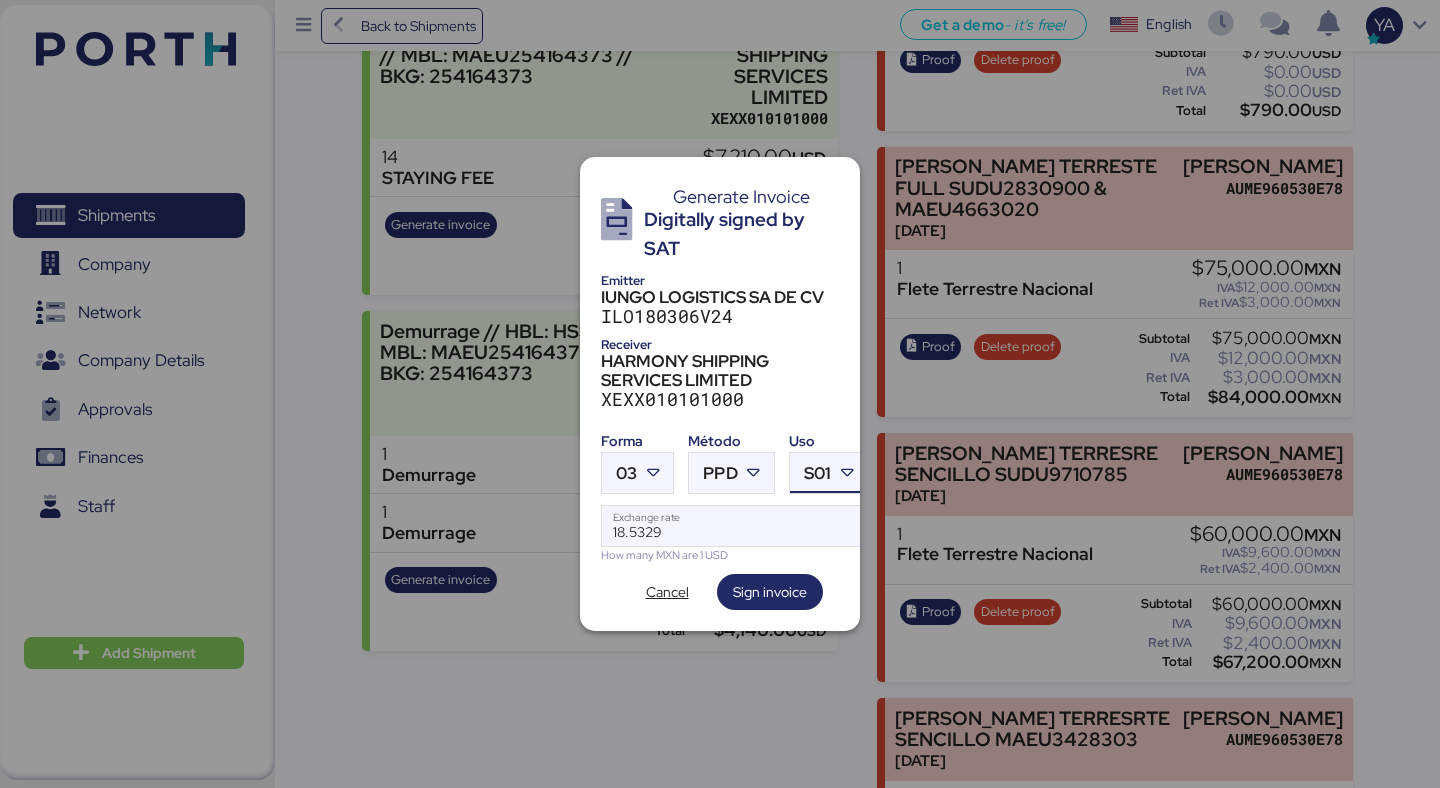click on "S01" at bounding box center (817, 473) 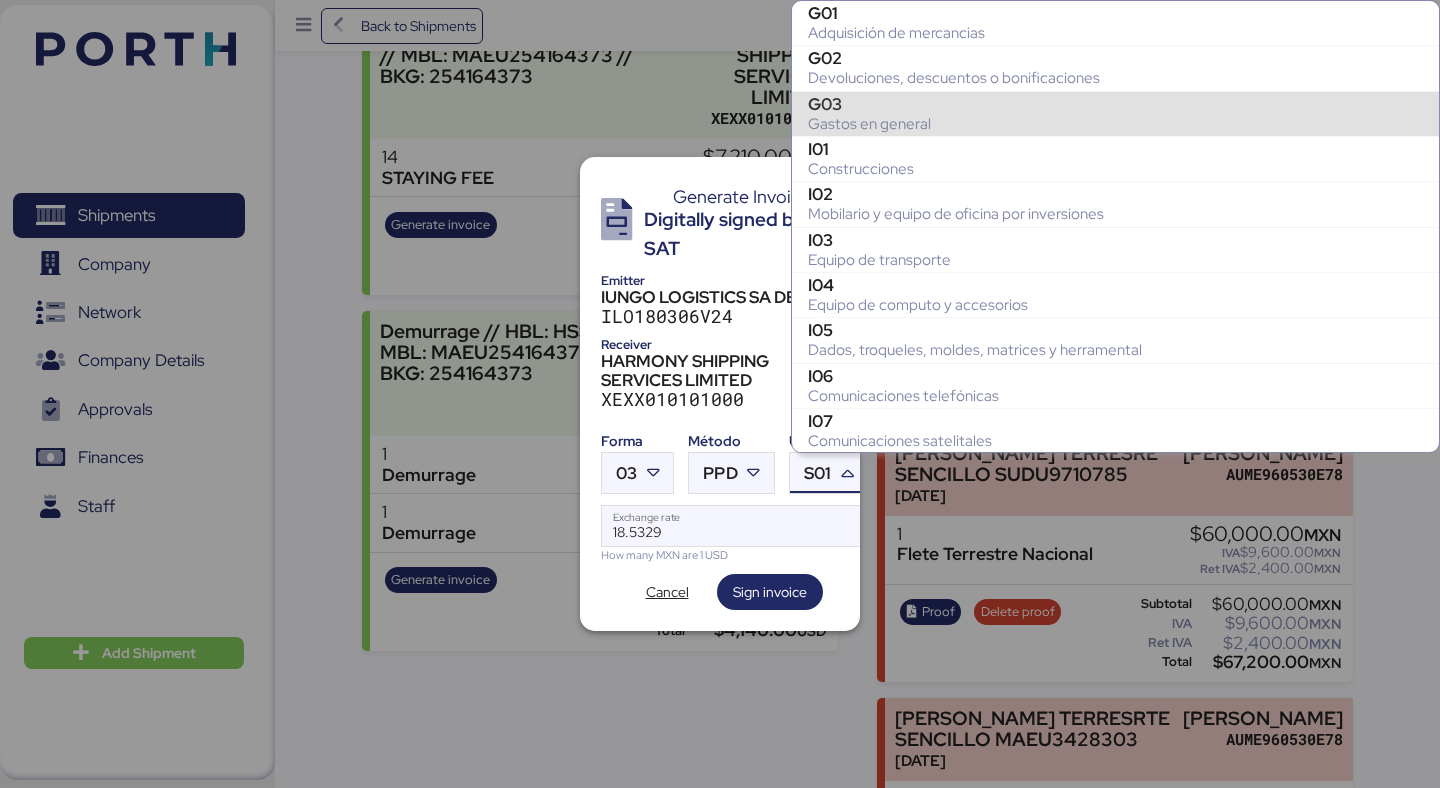 scroll, scrollTop: 681, scrollLeft: 0, axis: vertical 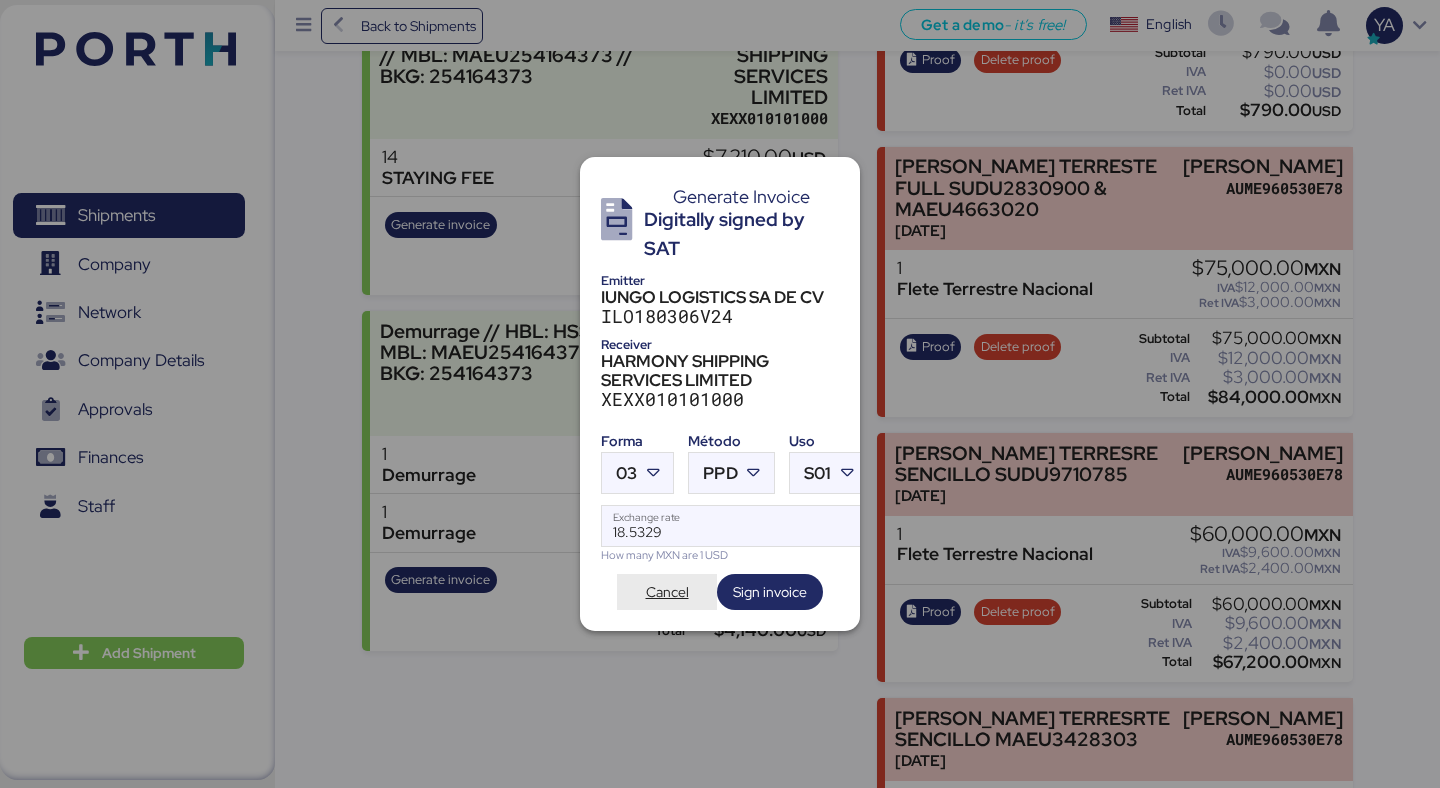 click on "Cancel" at bounding box center (667, 592) 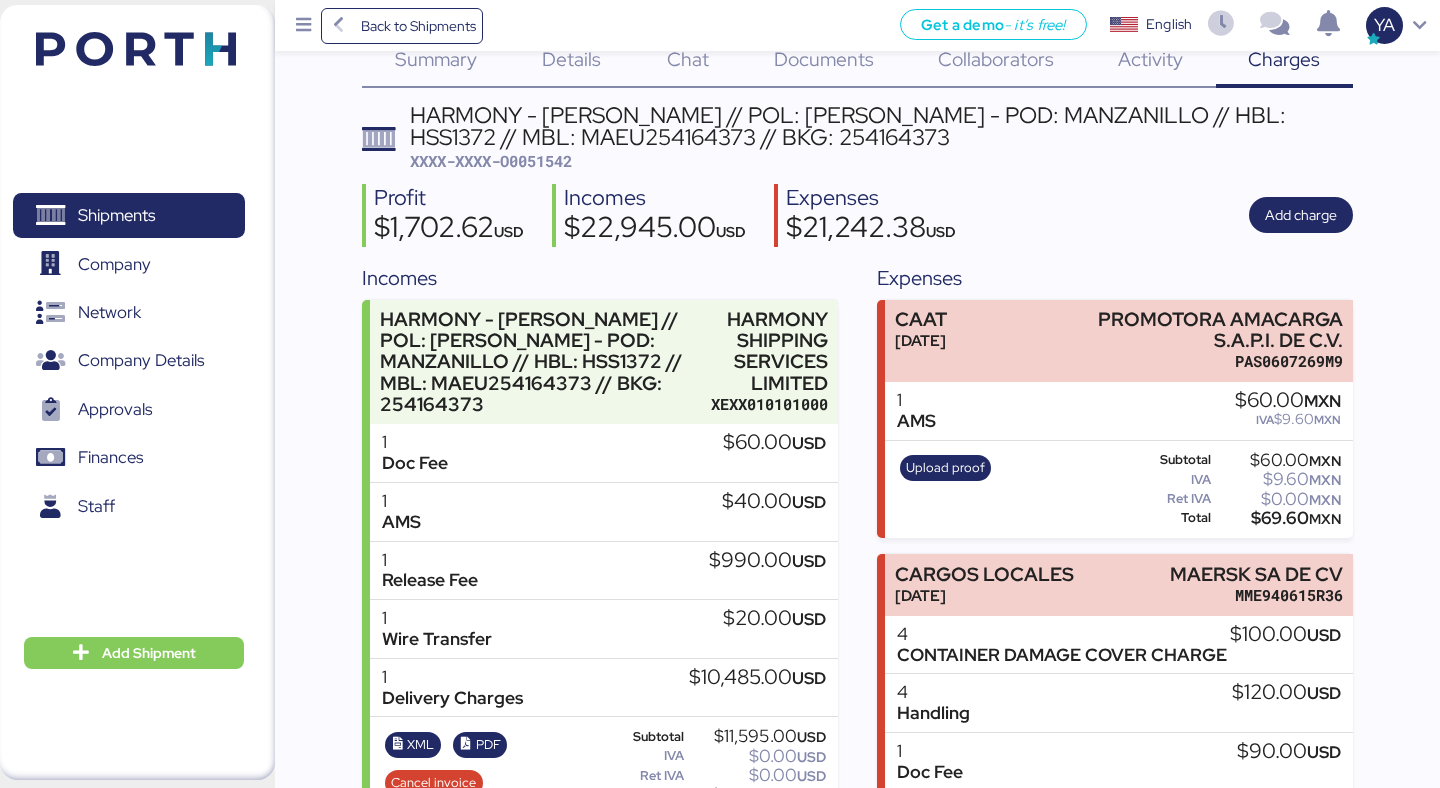 scroll, scrollTop: 0, scrollLeft: 0, axis: both 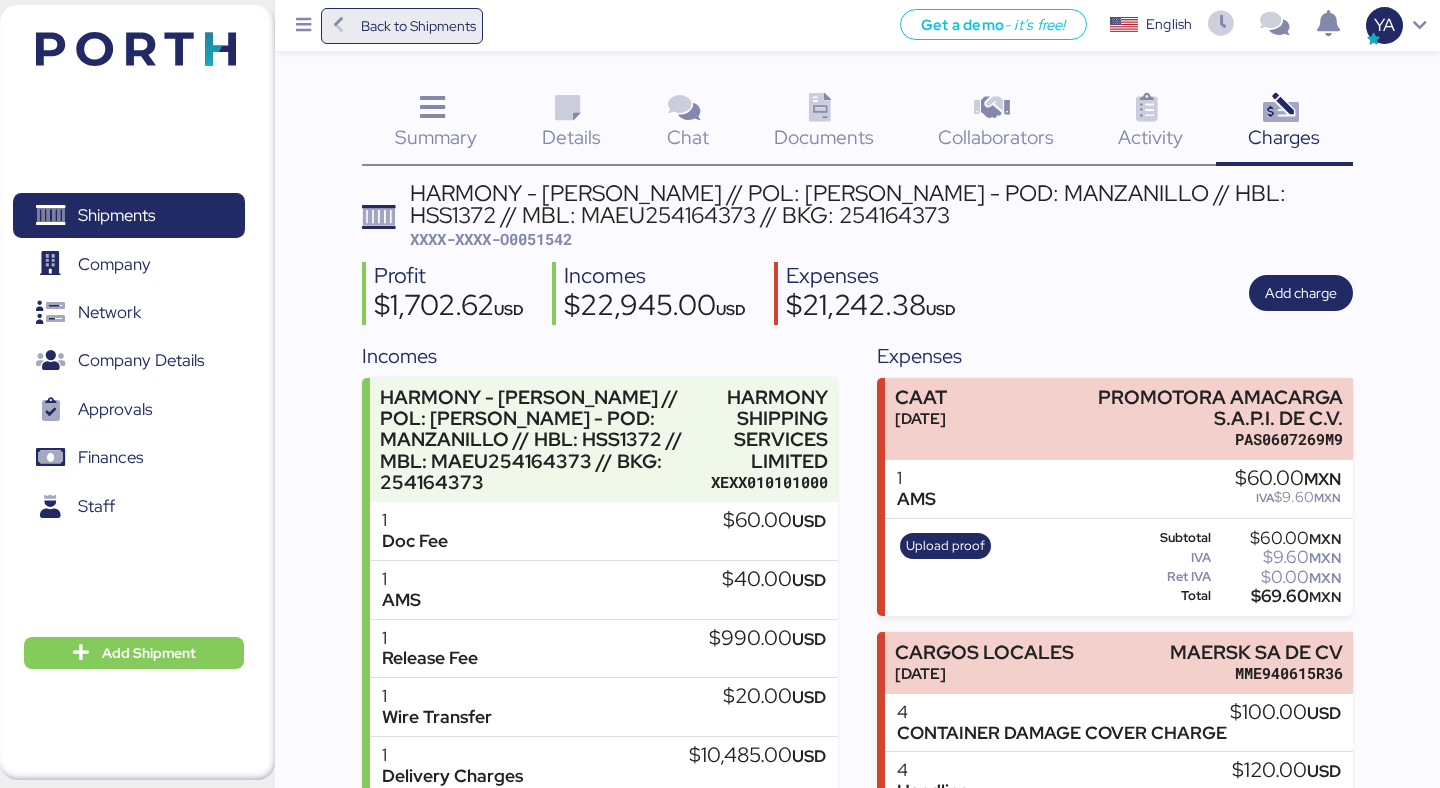 click on "Back to Shipments" at bounding box center [418, 26] 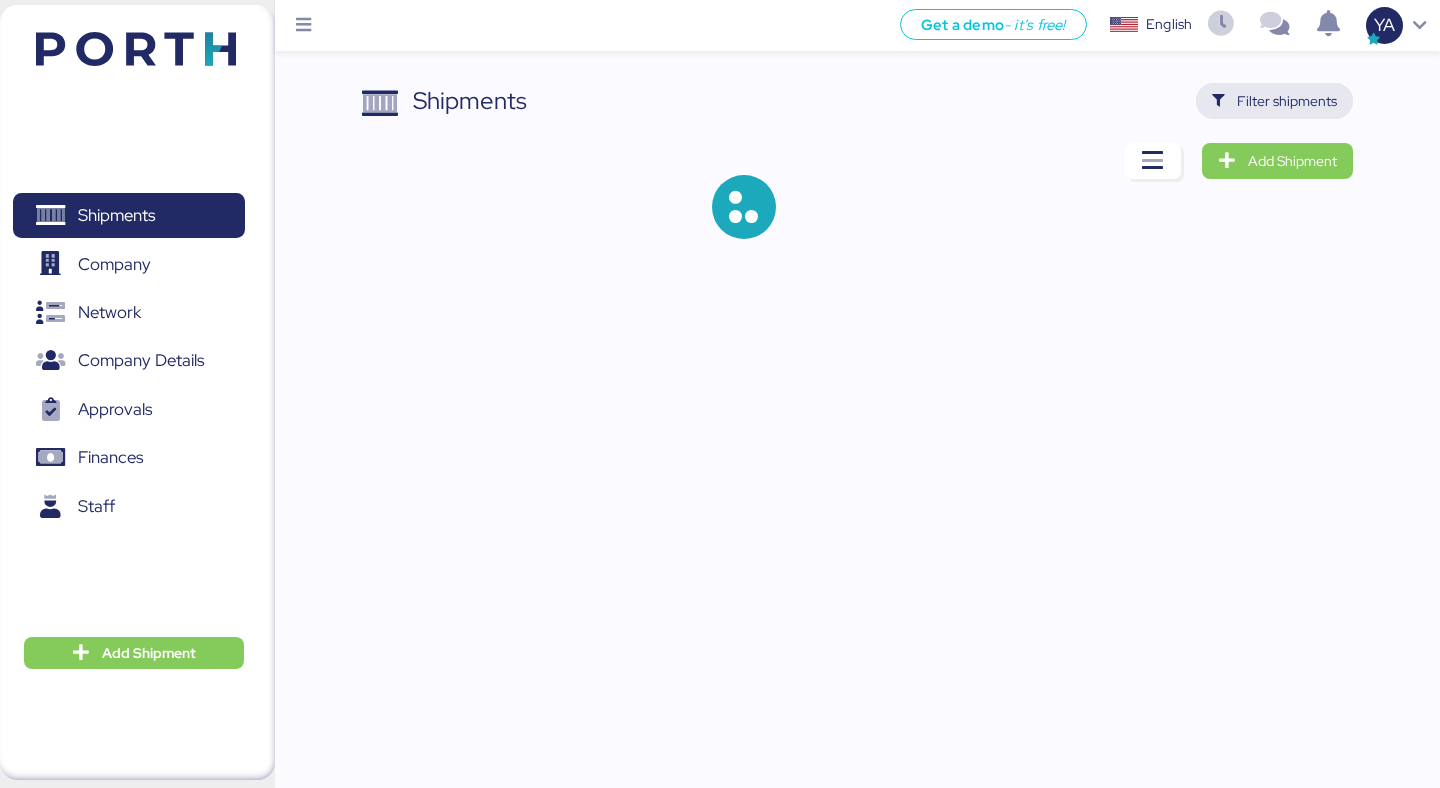 click on "Filter shipments" at bounding box center (1274, 101) 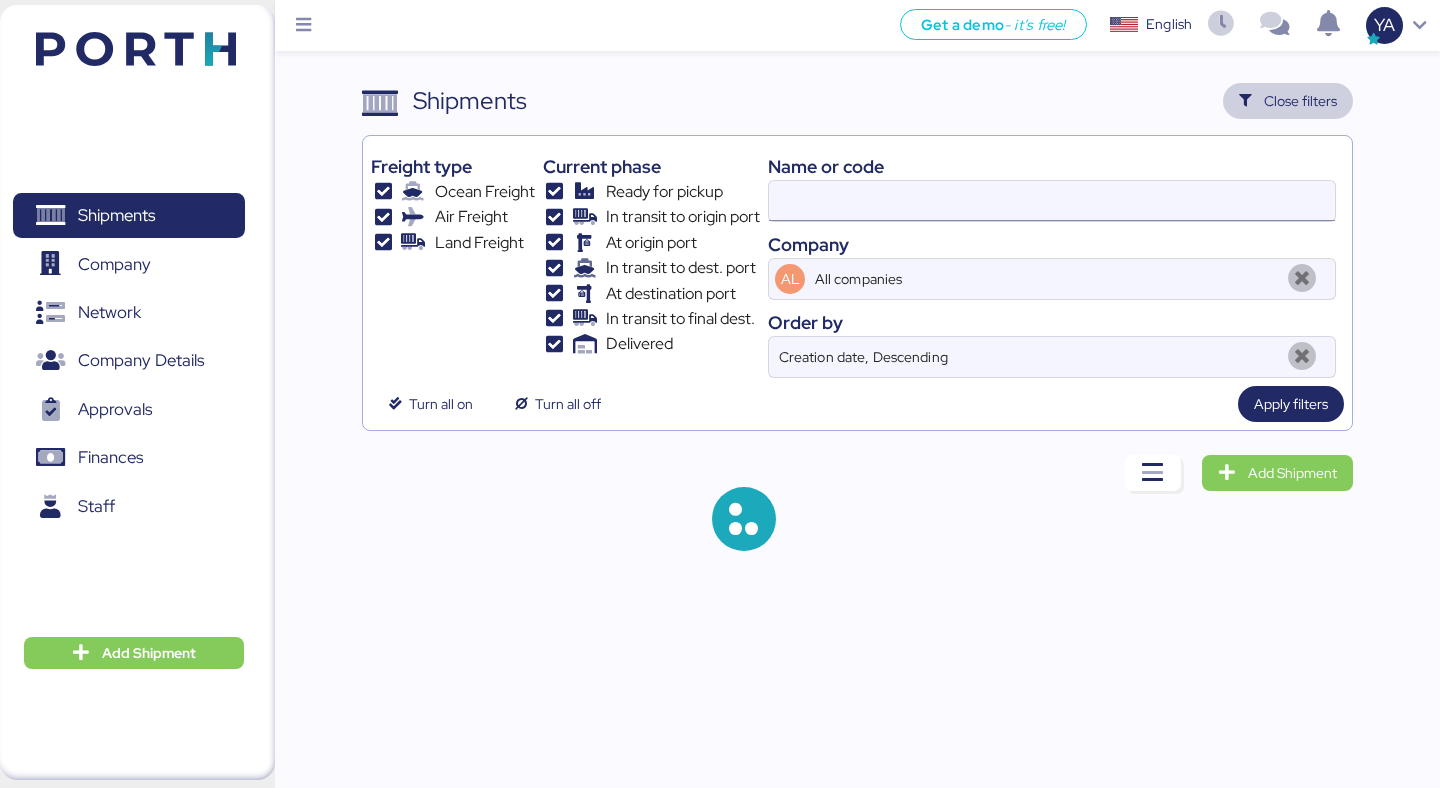 click at bounding box center (1052, 201) 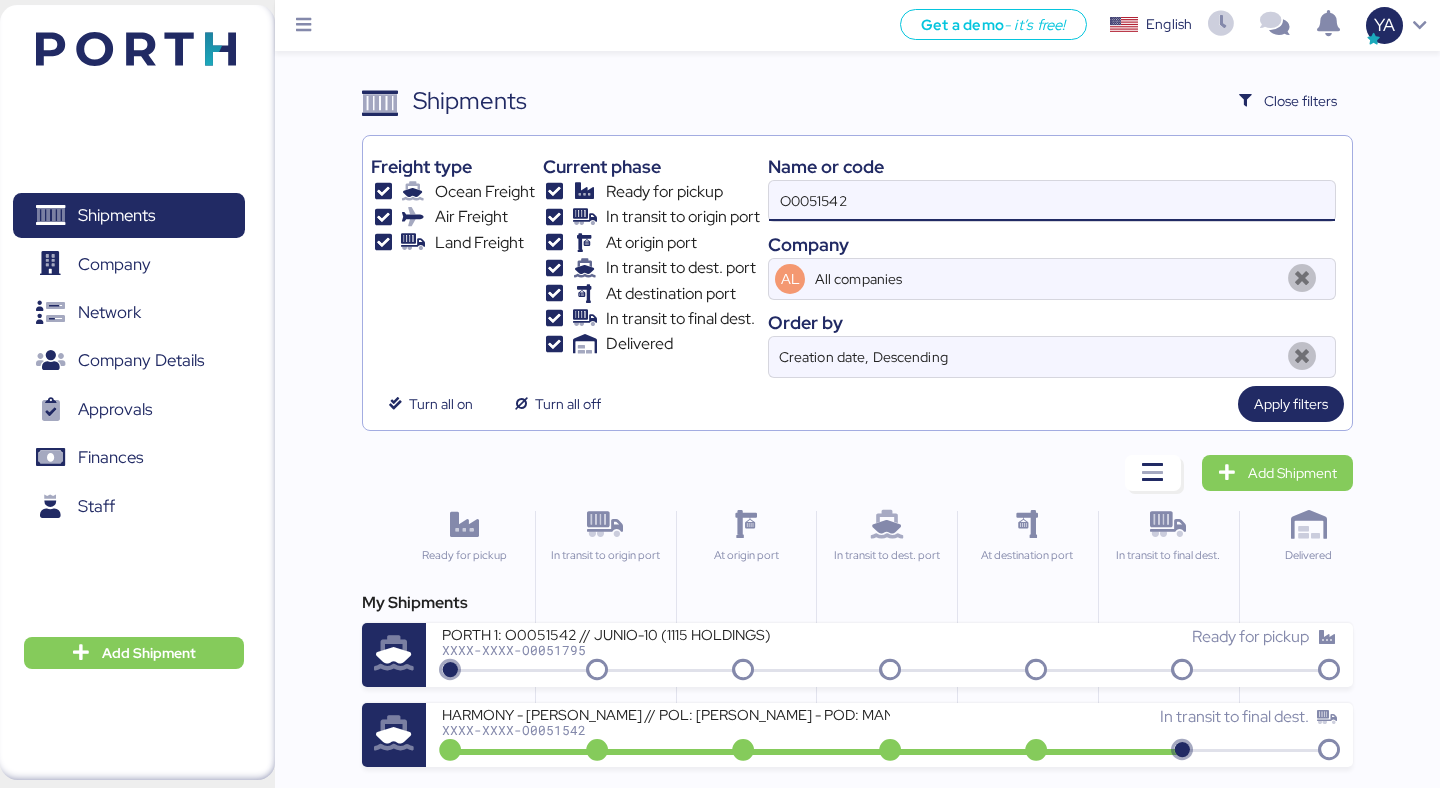 click on "O0051542" at bounding box center (1052, 201) 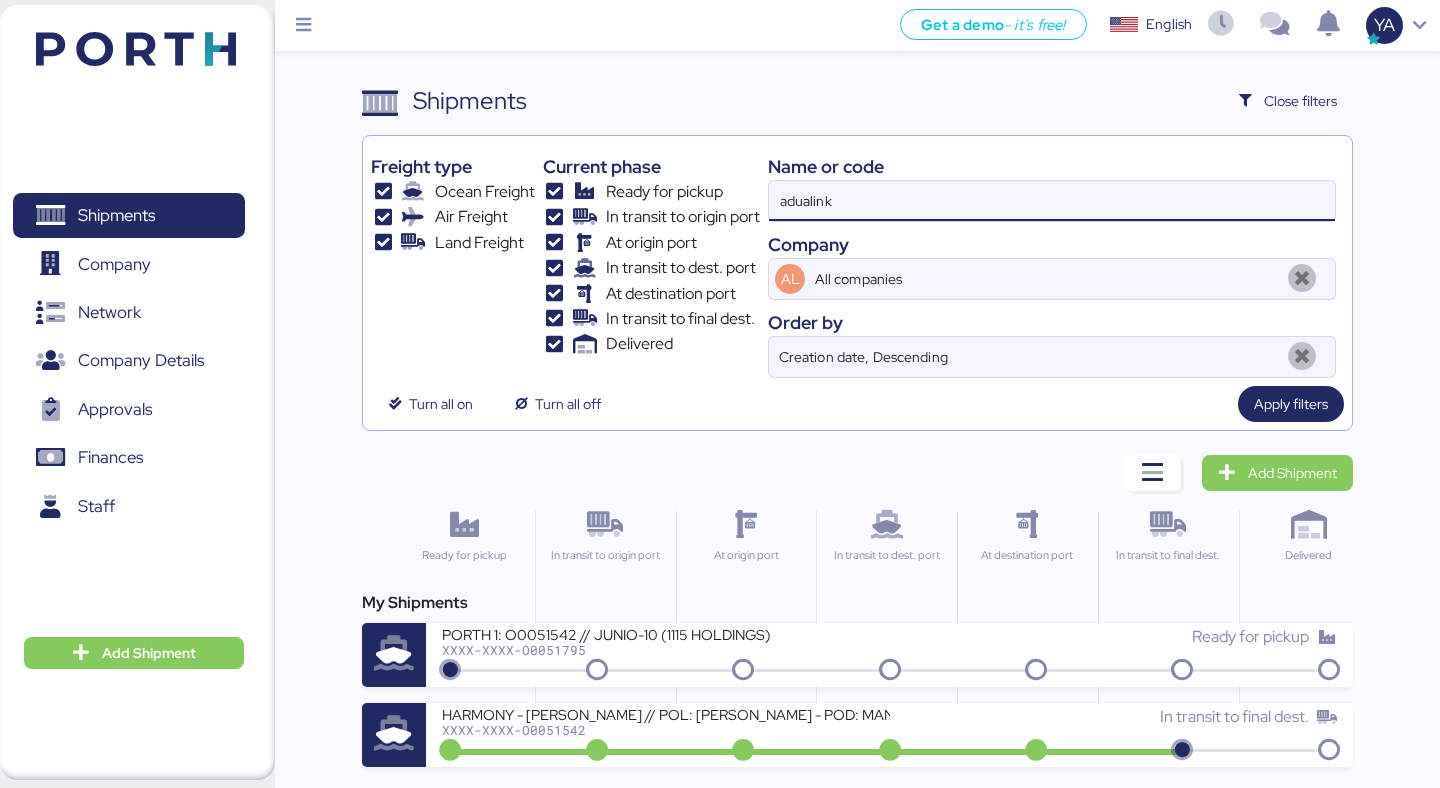 type on "adualink" 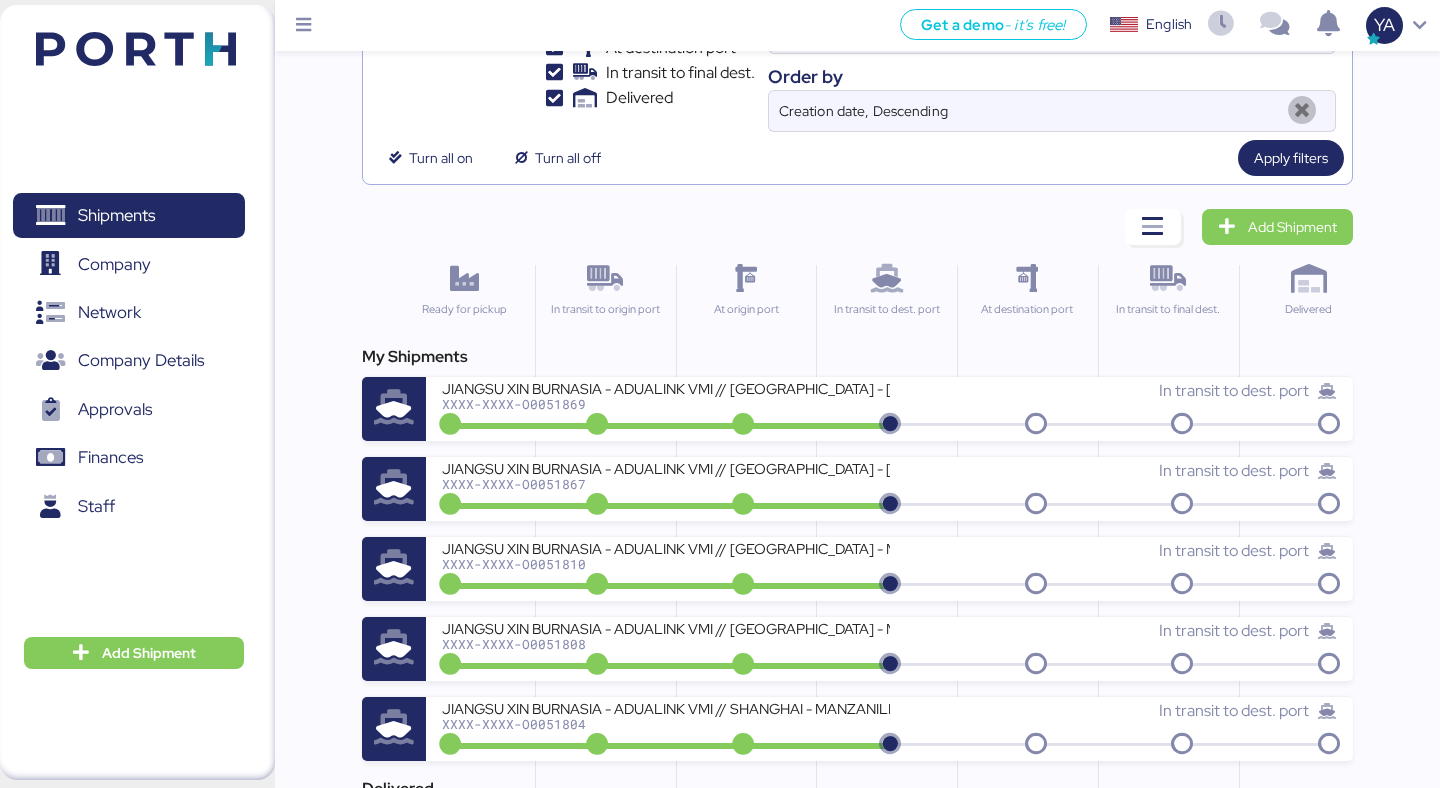 scroll, scrollTop: 272, scrollLeft: 0, axis: vertical 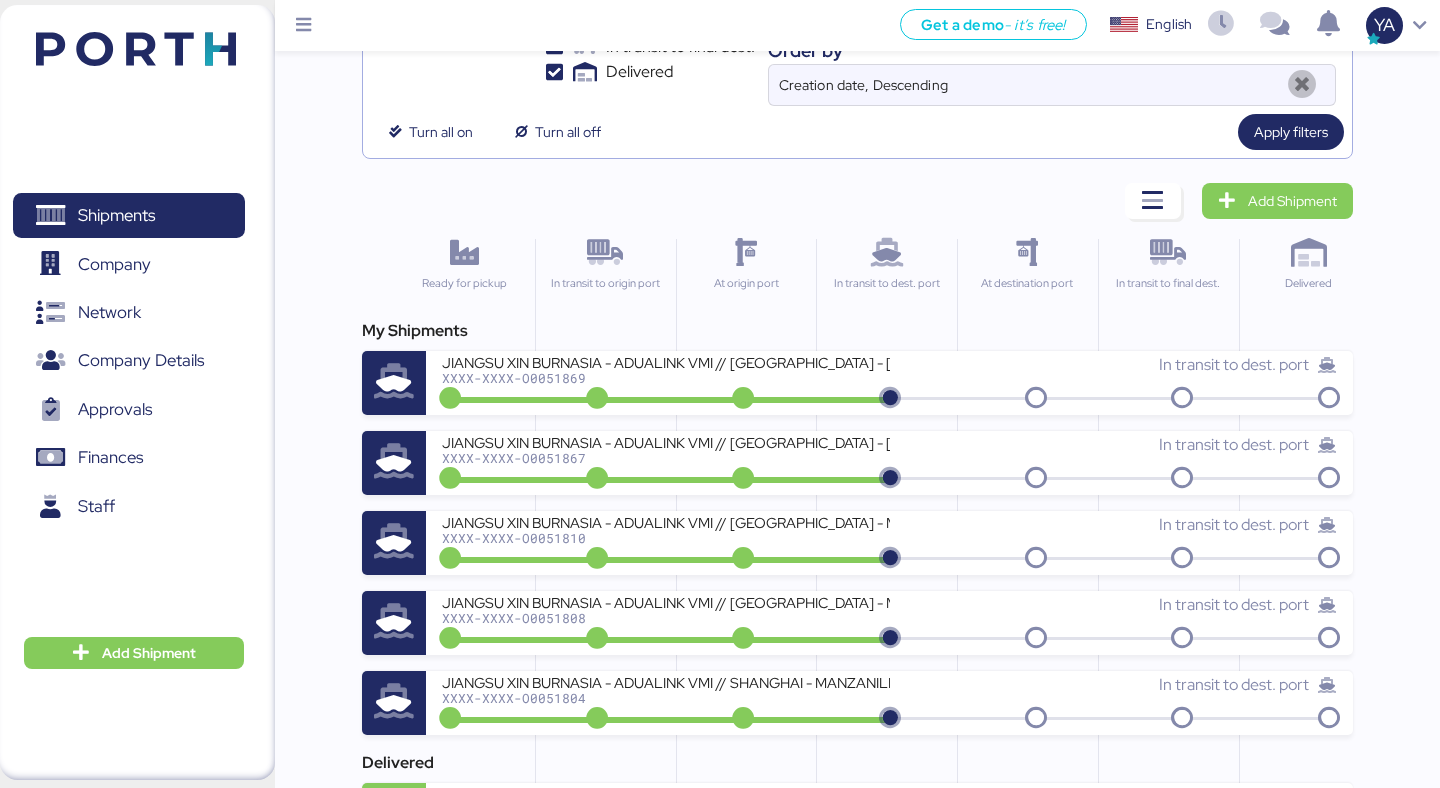 click on "My Shipments JIANGSU XIN BURNASIA - ADUALINK VMI // [GEOGRAPHIC_DATA] - [GEOGRAPHIC_DATA] // MBL: 142501994605 - HBL: BYKS25061836SE XXXX-XXXX-O0051869 In transit to dest. port JIANGSU XIN BURNASIA - ADUALINK VMI // [GEOGRAPHIC_DATA] - [GEOGRAPHIC_DATA] // MBL: 142501994443 - HBL: BYKS25061837SE XXXX-XXXX-O0051867 In transit to dest. port JIANGSU XIN BURNASIA - ADUALINK VMI // [GEOGRAPHIC_DATA] - MANZANILLO // HBL: BYKS25061297BSE // MBL: 142501996896 // BKG: 142501996896 XXXX-XXXX-O0051810 In transit to dest. port JIANGSU XIN BURNASIA - ADUALINK VMI // [GEOGRAPHIC_DATA] - MANZANILLO // HBL: BYKS25061297ASE // MBL: 142501996853  // BKG: 142501996853 XXXX-XXXX-O0051808 In transit to dest. port JIANGSU XIN BURNASIA - ADUALINK VMI // [GEOGRAPHIC_DATA] - MANZANILLO // HBL: BYKS25061297SE // MBL: 142501876319 // BKG: 142501876319 XXXX-XXXX-O0051804 In transit to dest. port" at bounding box center (857, 527) 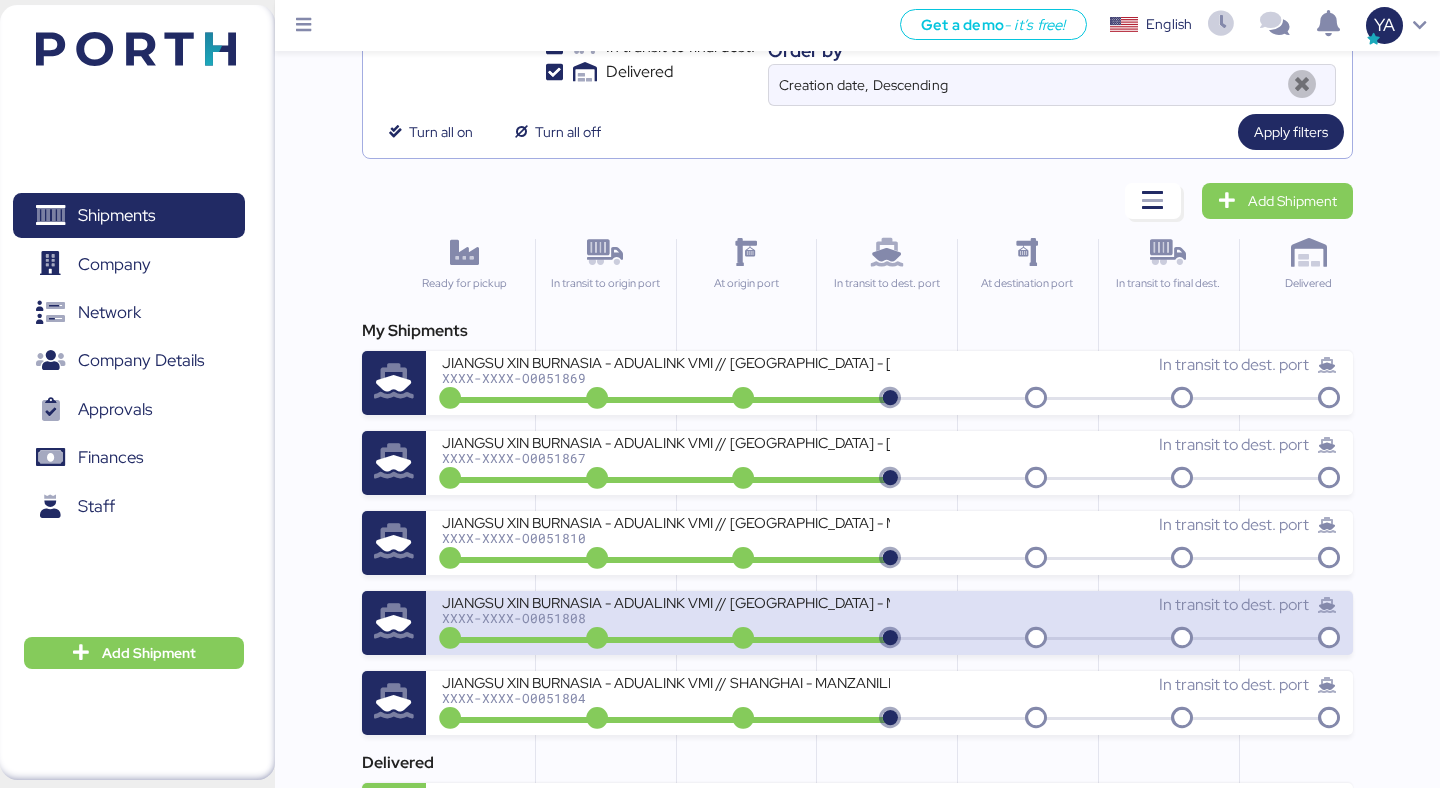 click on "XXXX-XXXX-O0051808" at bounding box center (665, 618) 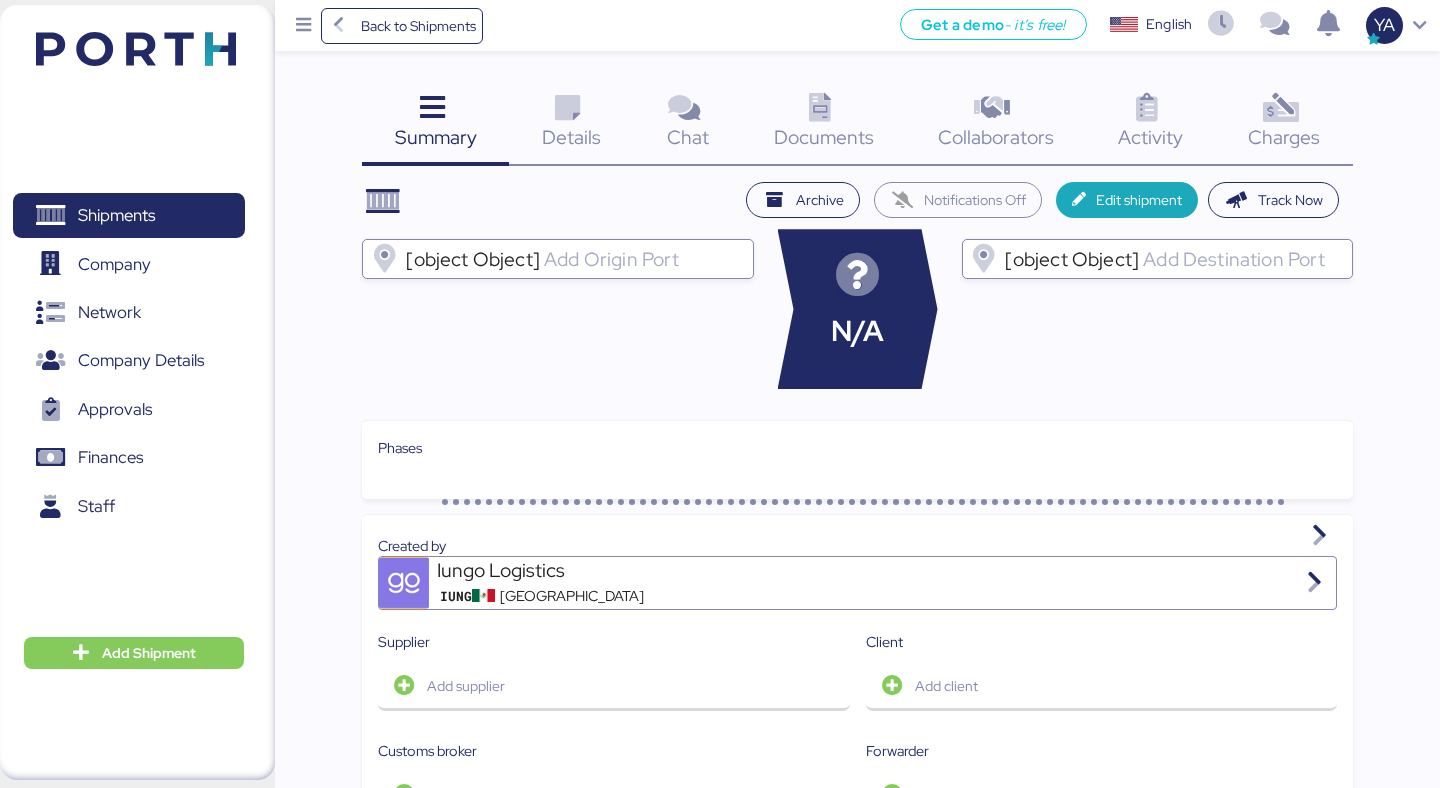click on "Charges" at bounding box center [1284, 137] 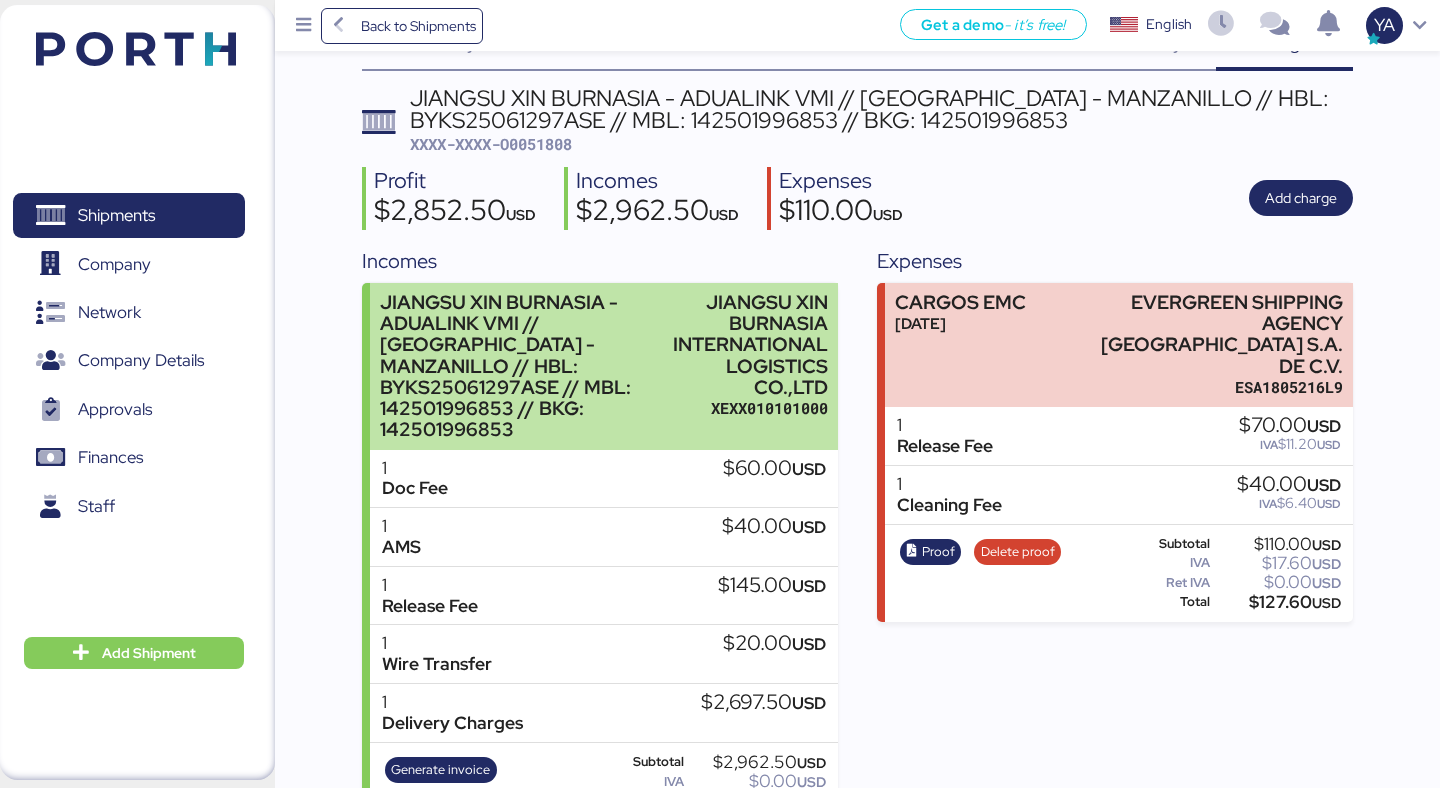 scroll, scrollTop: 142, scrollLeft: 0, axis: vertical 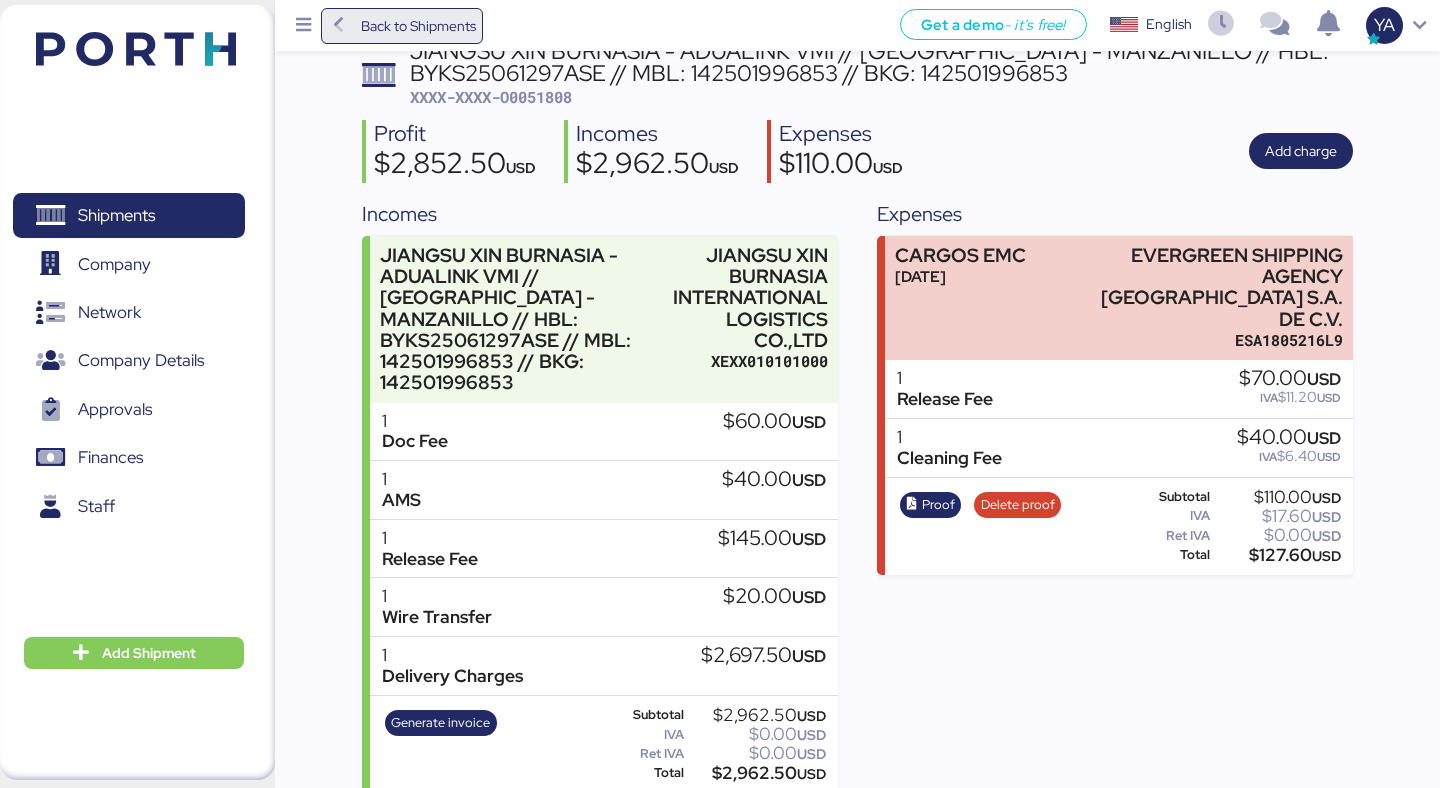 click on "Back to Shipments" at bounding box center (418, 26) 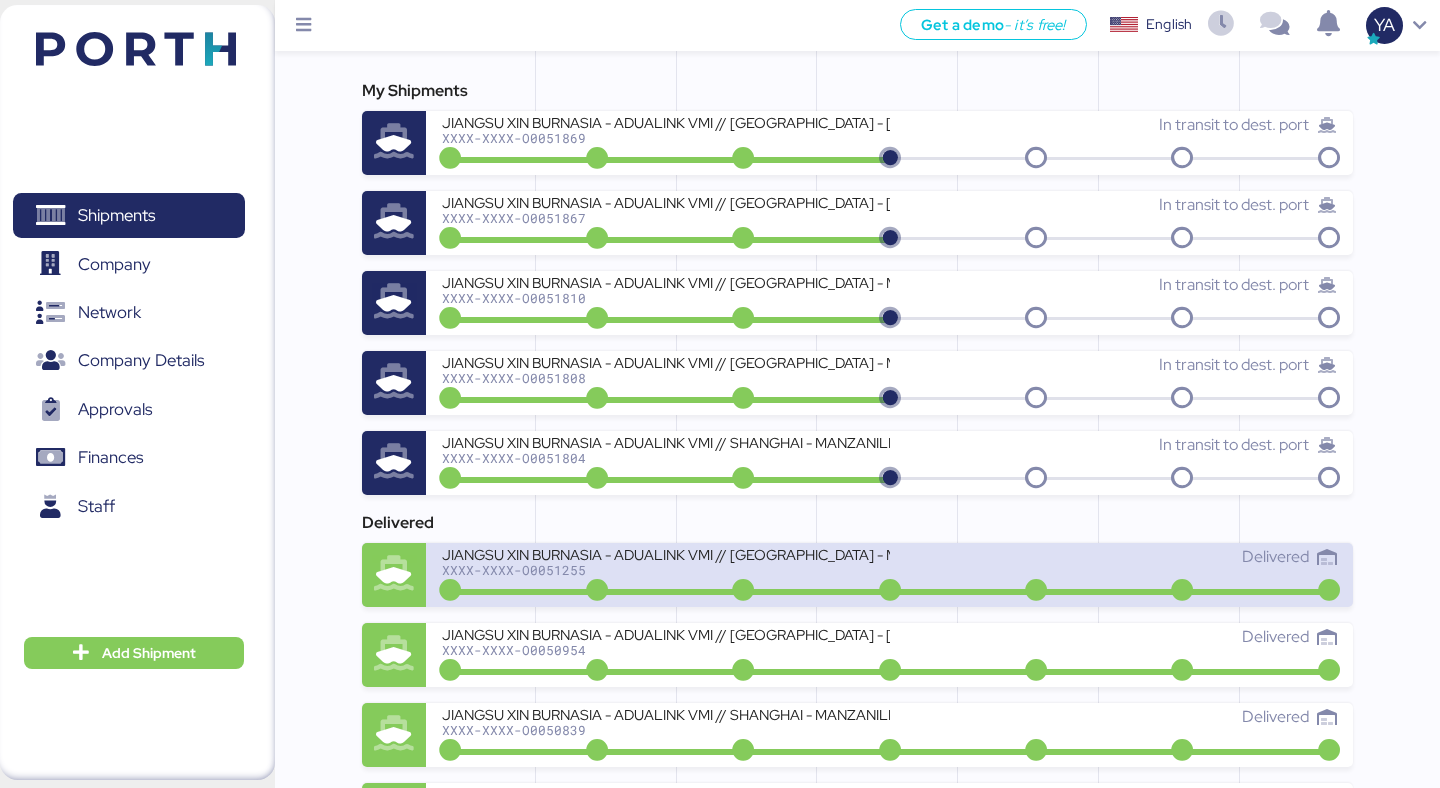 scroll, scrollTop: 265, scrollLeft: 0, axis: vertical 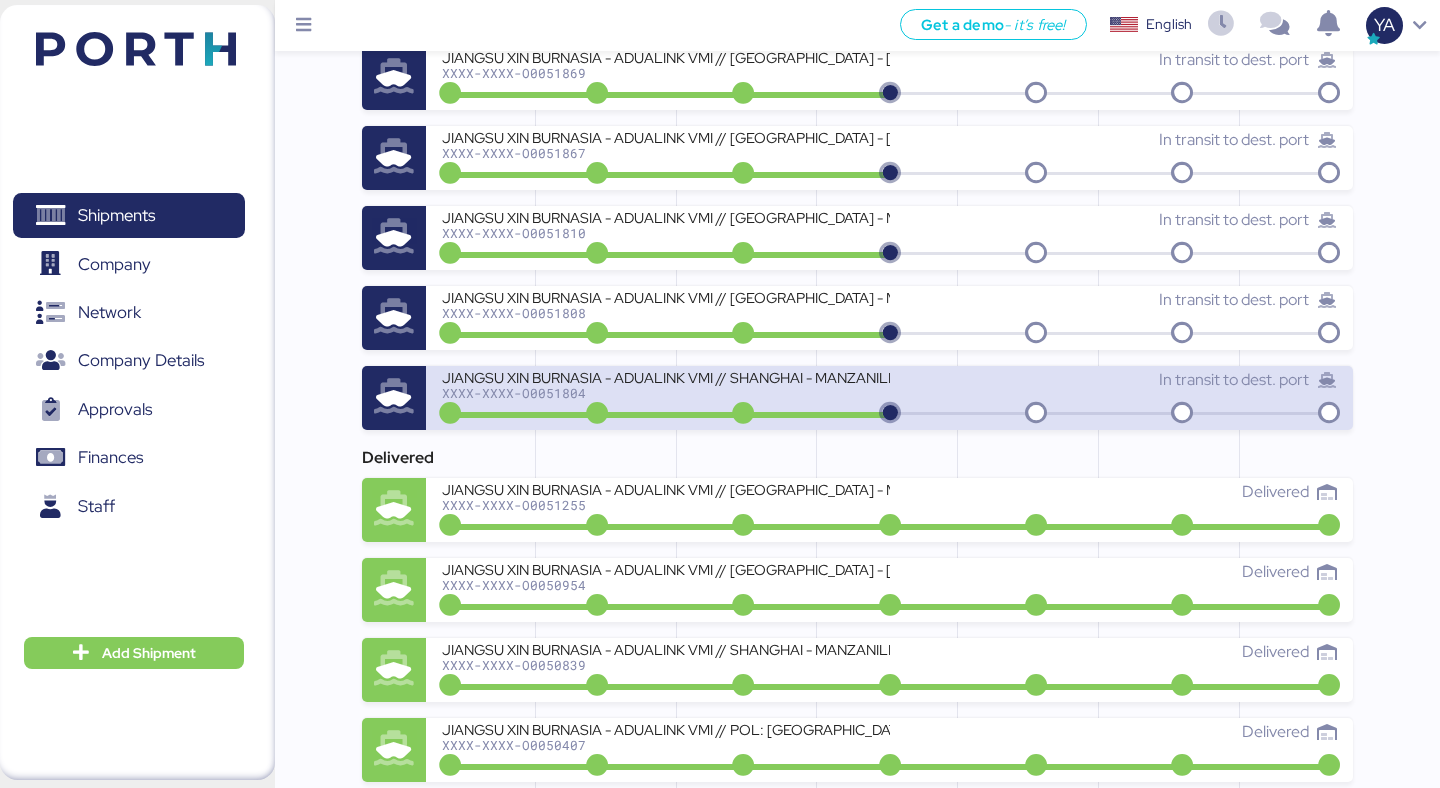 click on "XXXX-XXXX-O0051804" at bounding box center (665, 393) 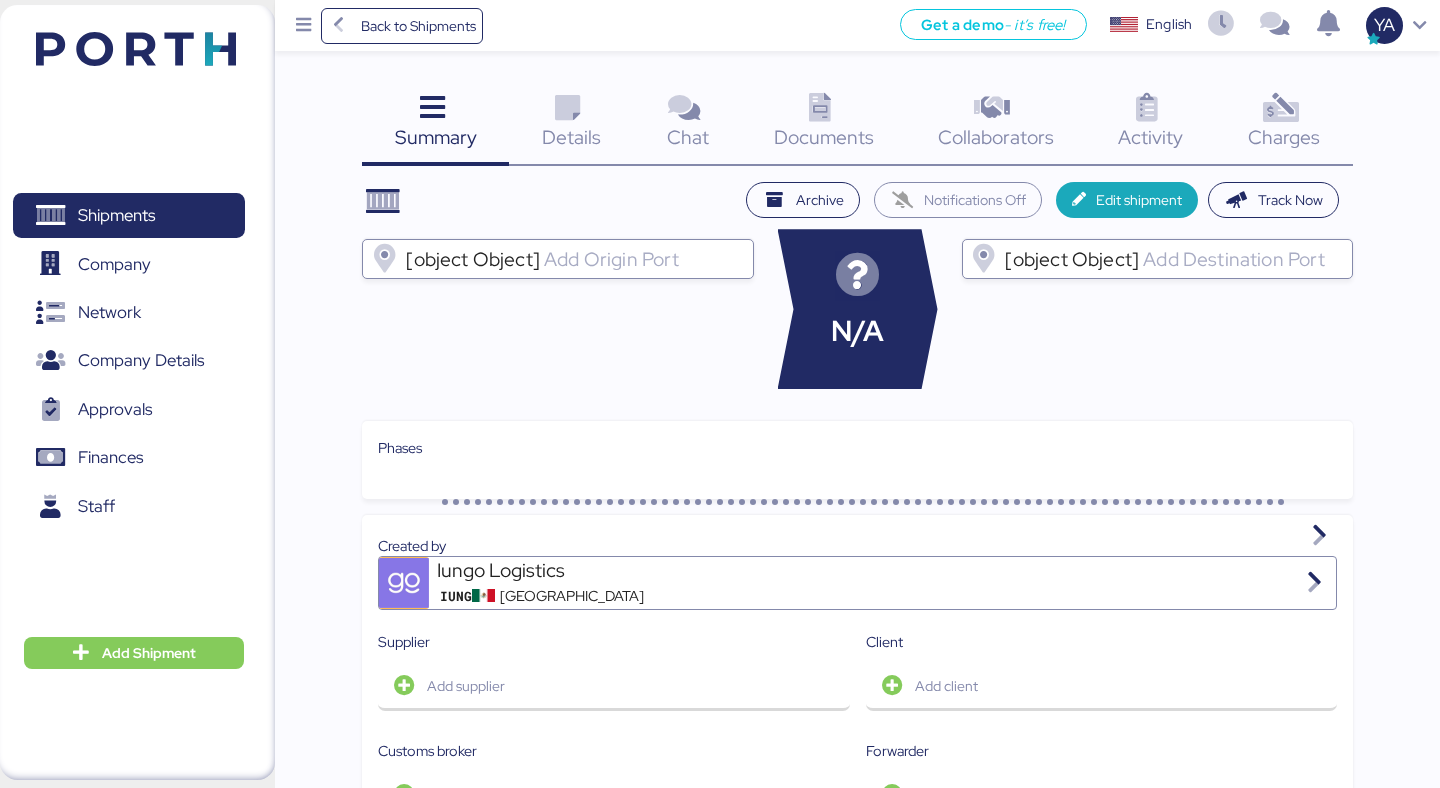 click at bounding box center (1280, 108) 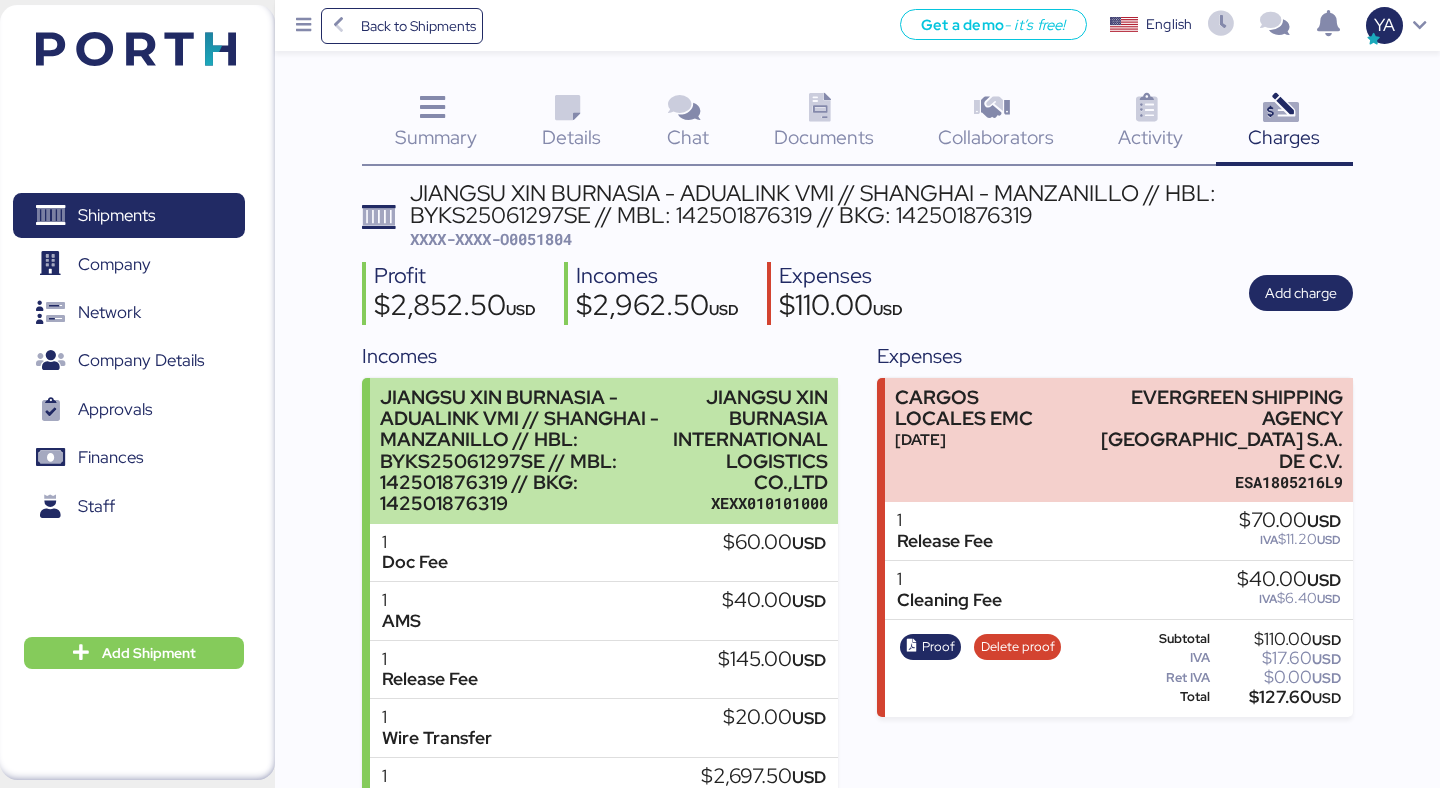 scroll, scrollTop: 142, scrollLeft: 0, axis: vertical 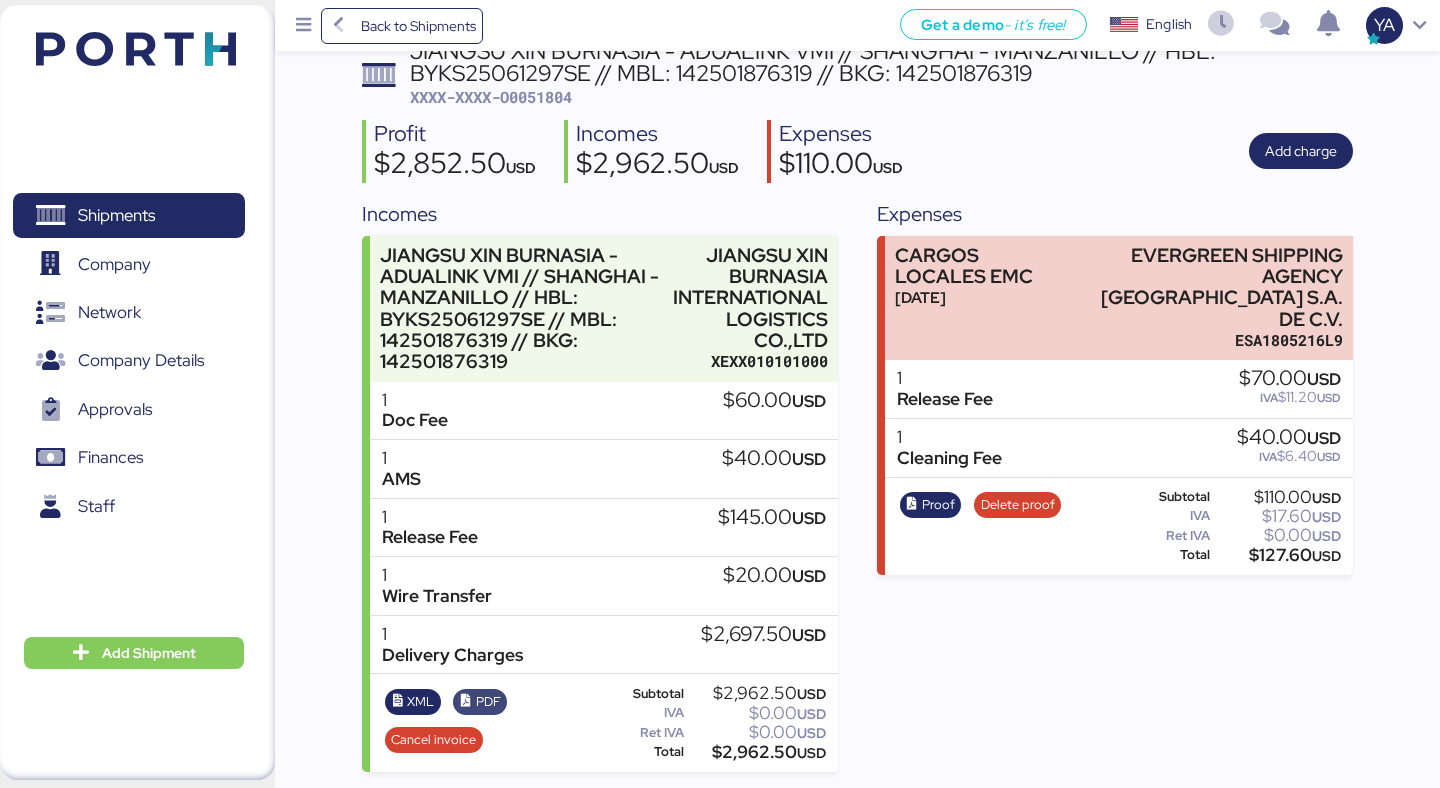 click on "PDF" at bounding box center (480, 702) 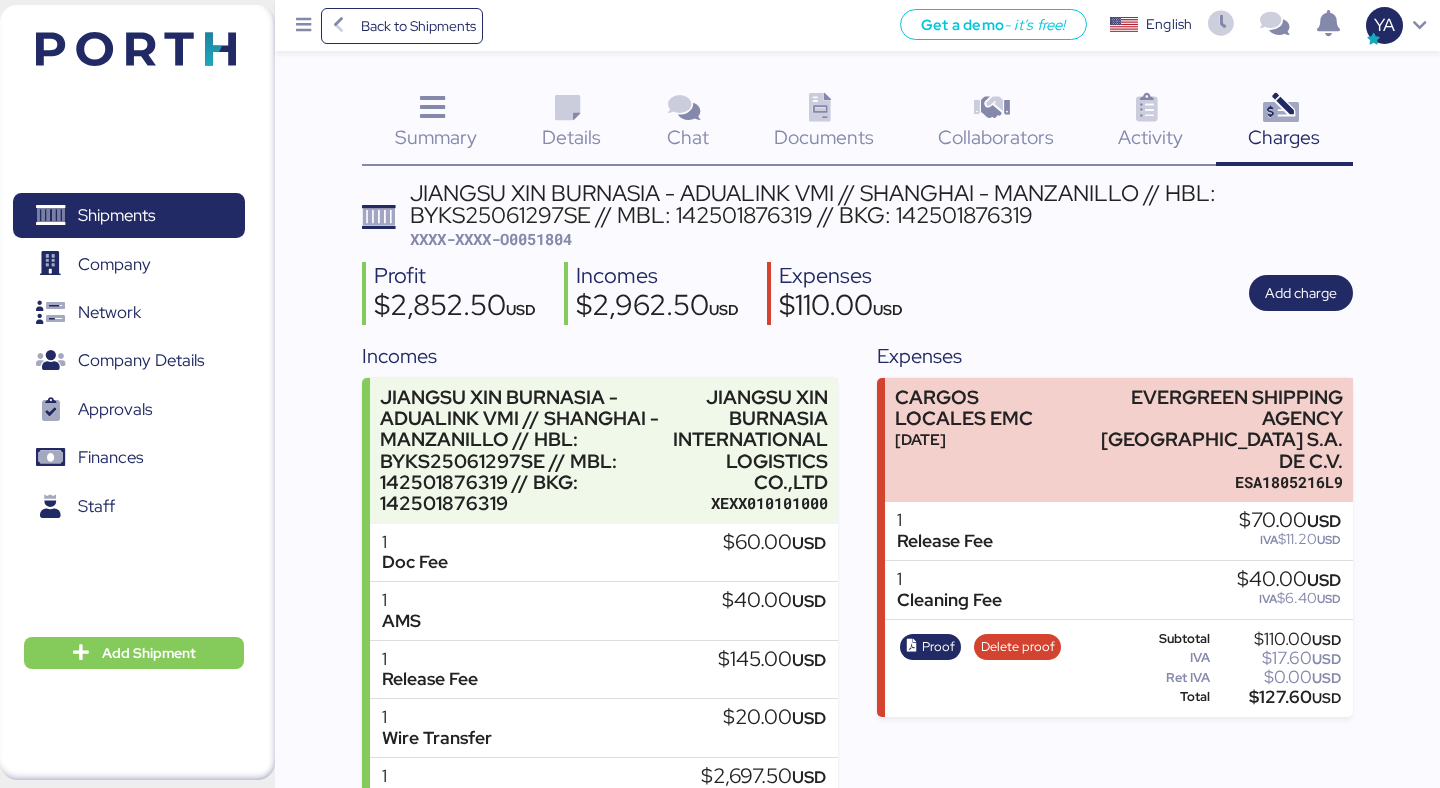scroll, scrollTop: 142, scrollLeft: 0, axis: vertical 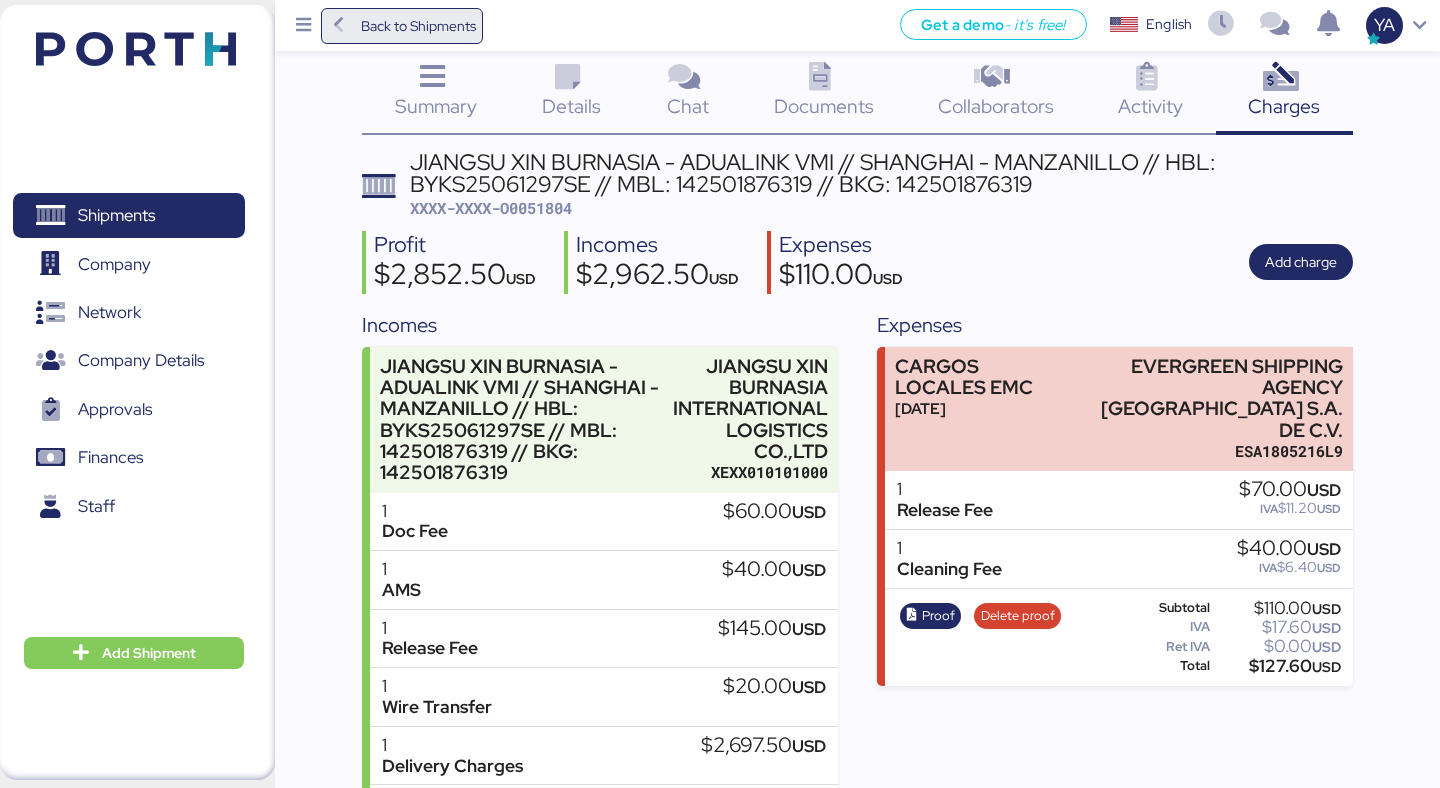 click on "Back to Shipments" at bounding box center (418, 26) 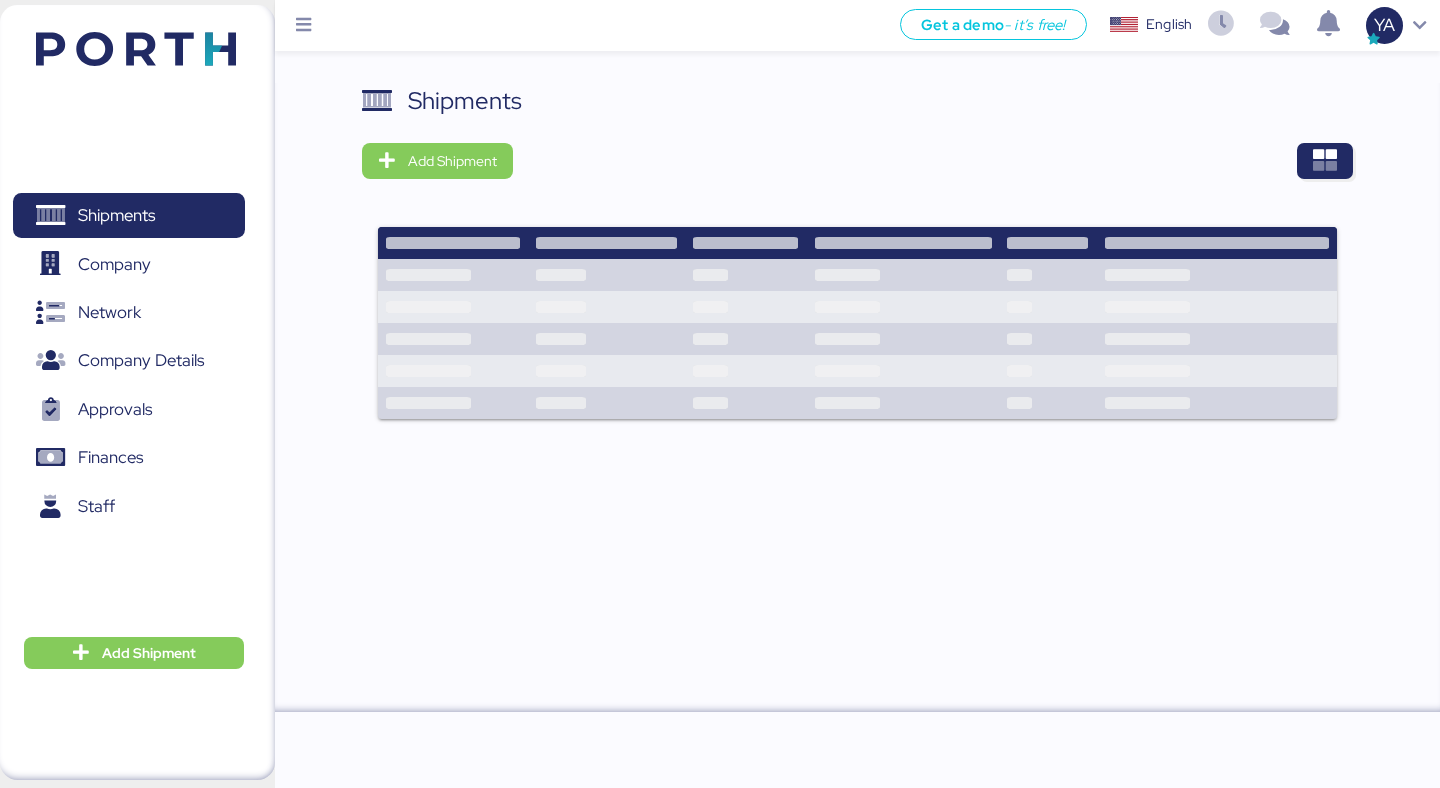 scroll, scrollTop: 0, scrollLeft: 0, axis: both 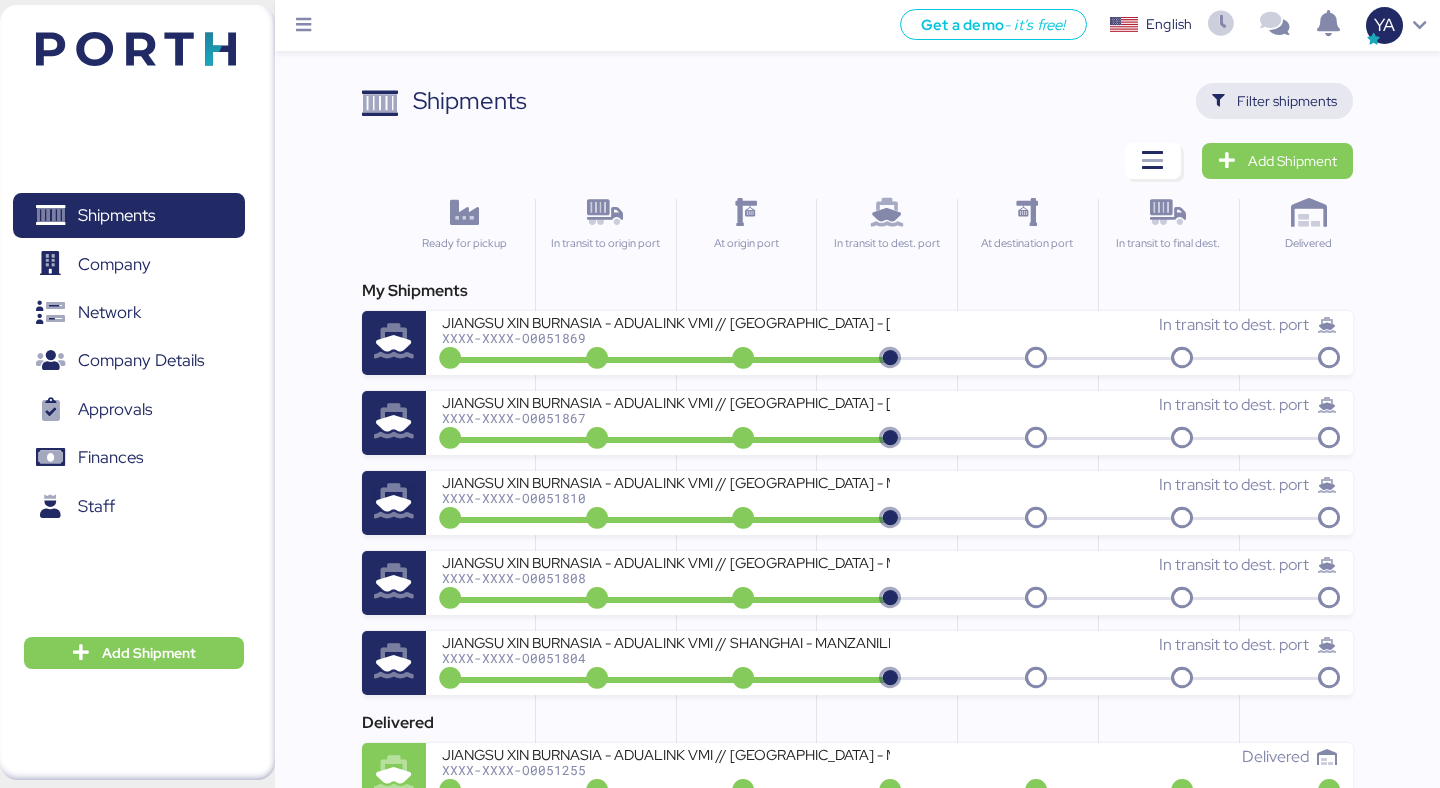 click on "Filter shipments" at bounding box center (1287, 101) 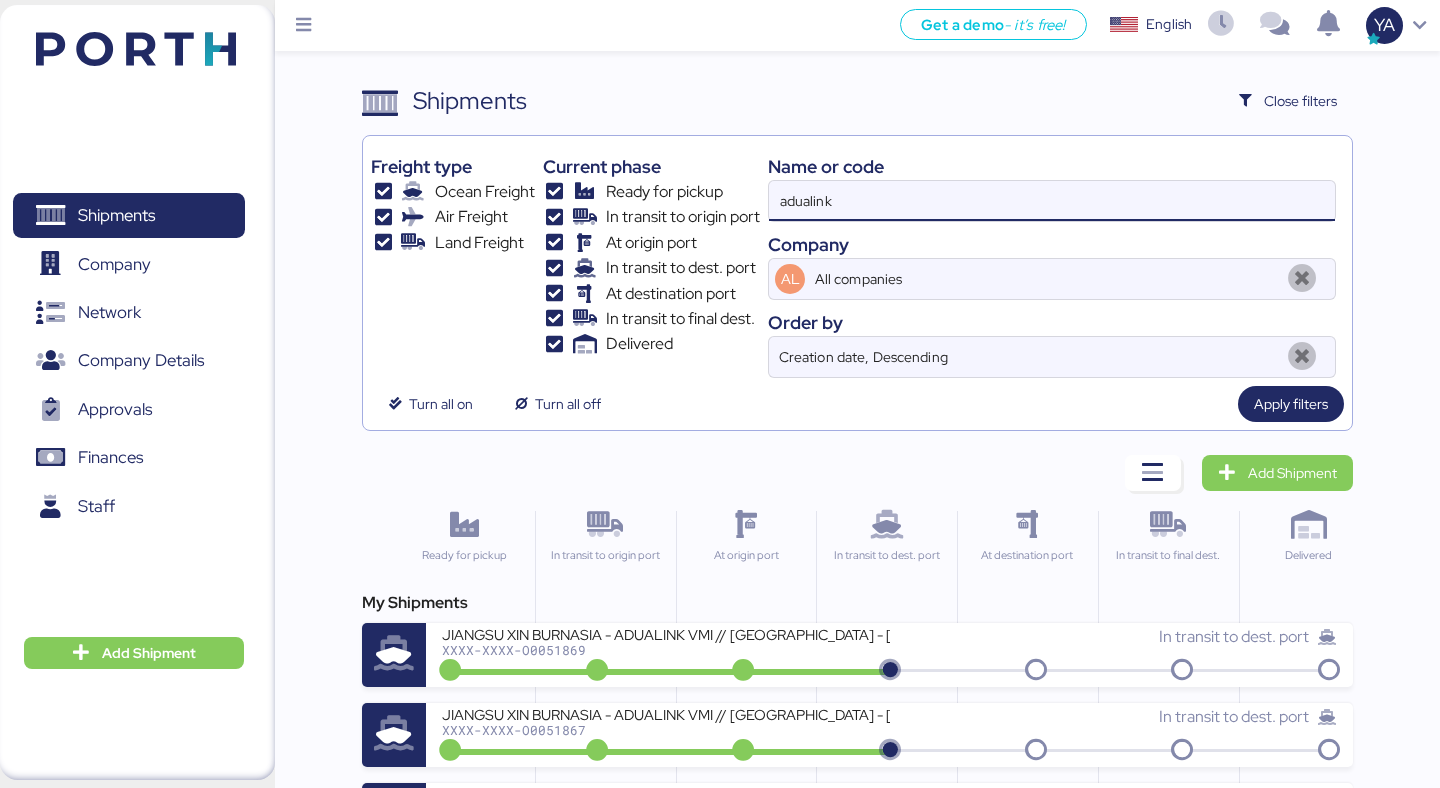 click on "adualink" at bounding box center [1052, 201] 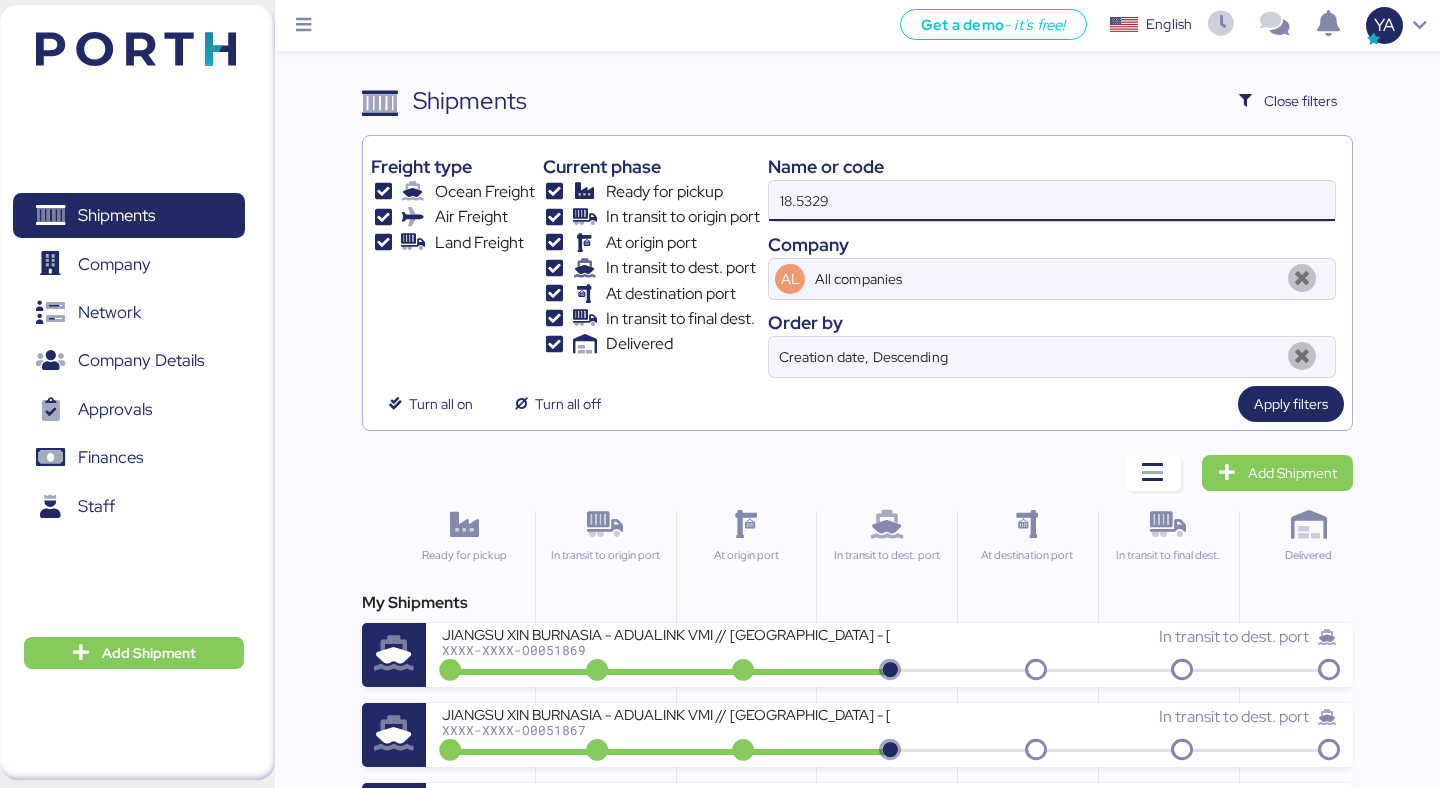type on "18.5329" 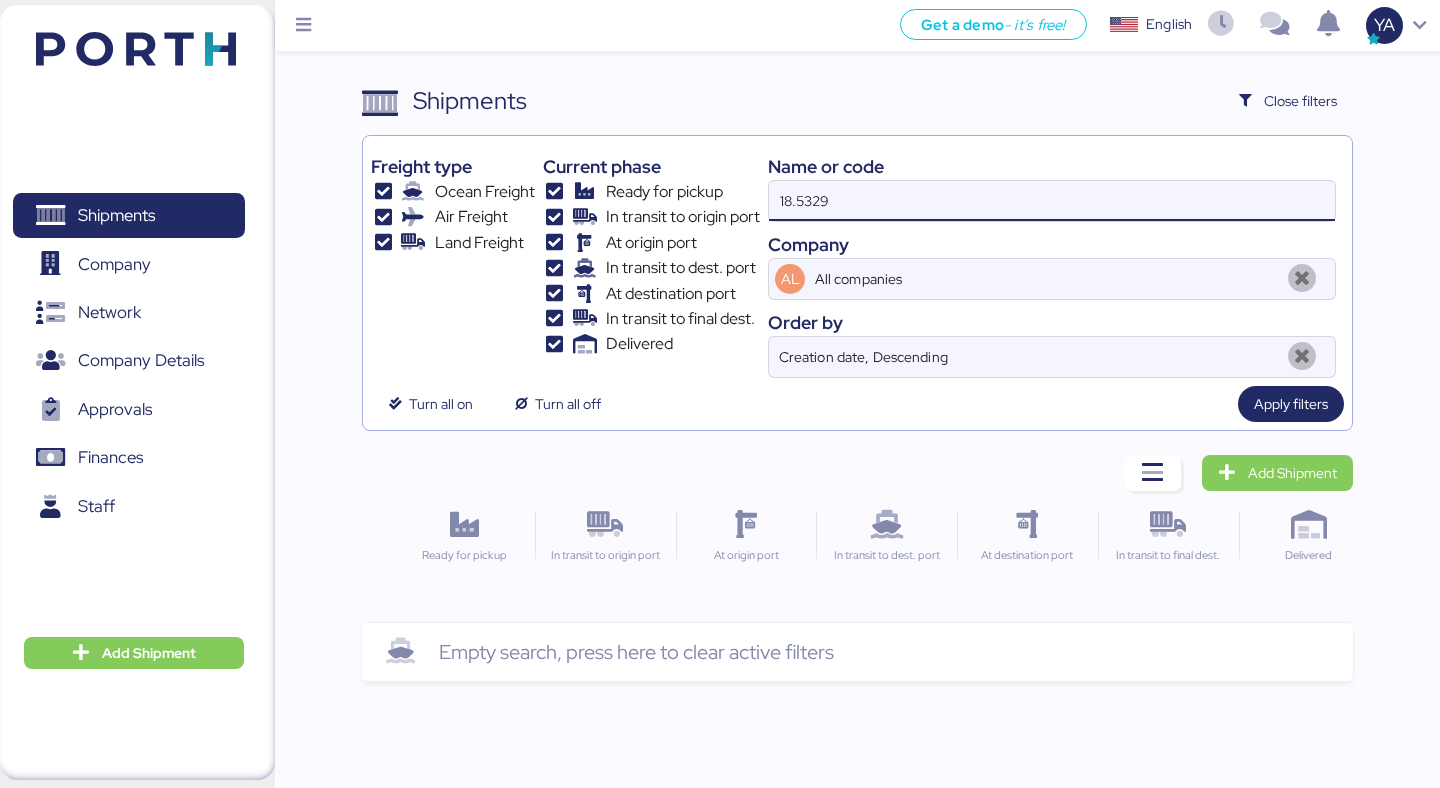 click on "18.5329" at bounding box center (1052, 201) 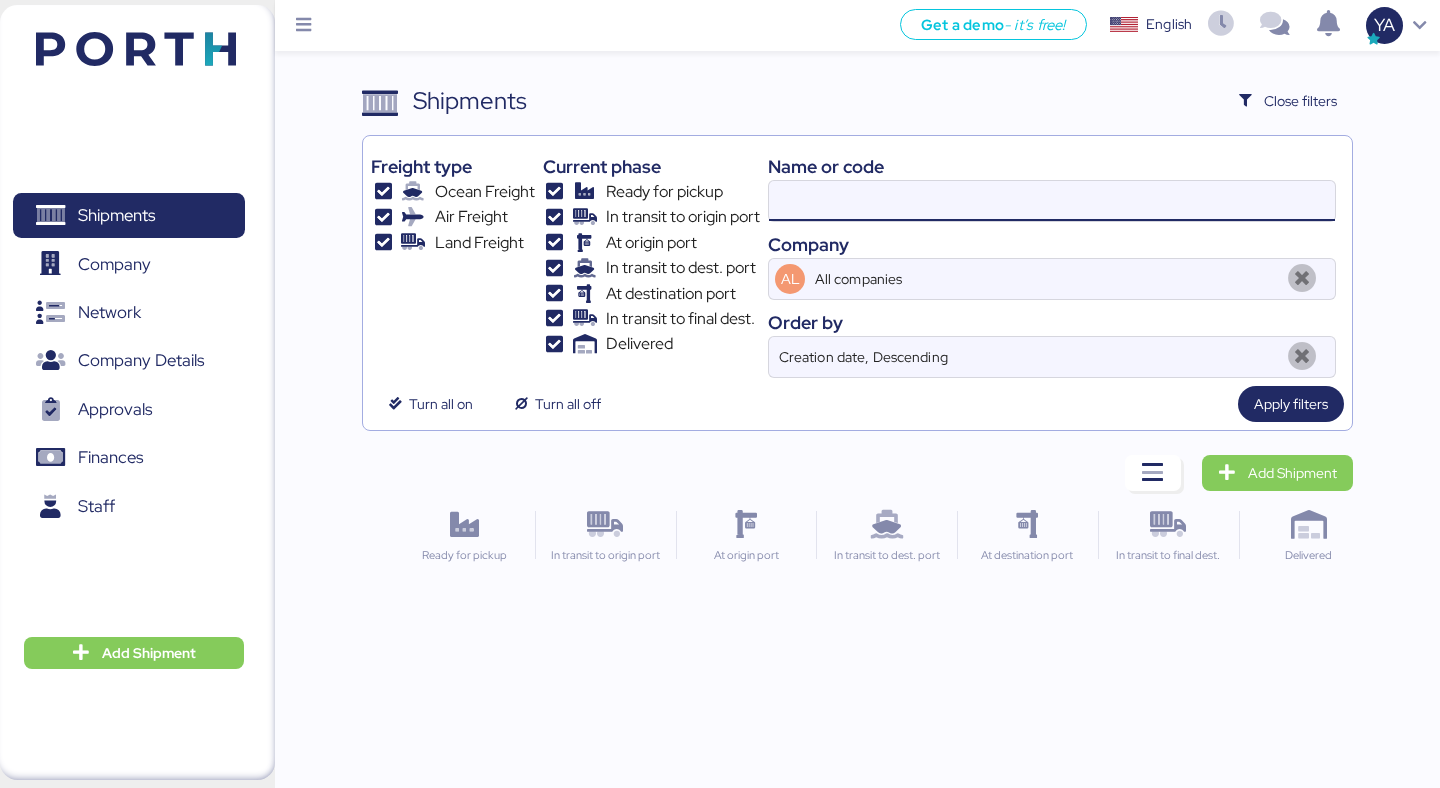 type 